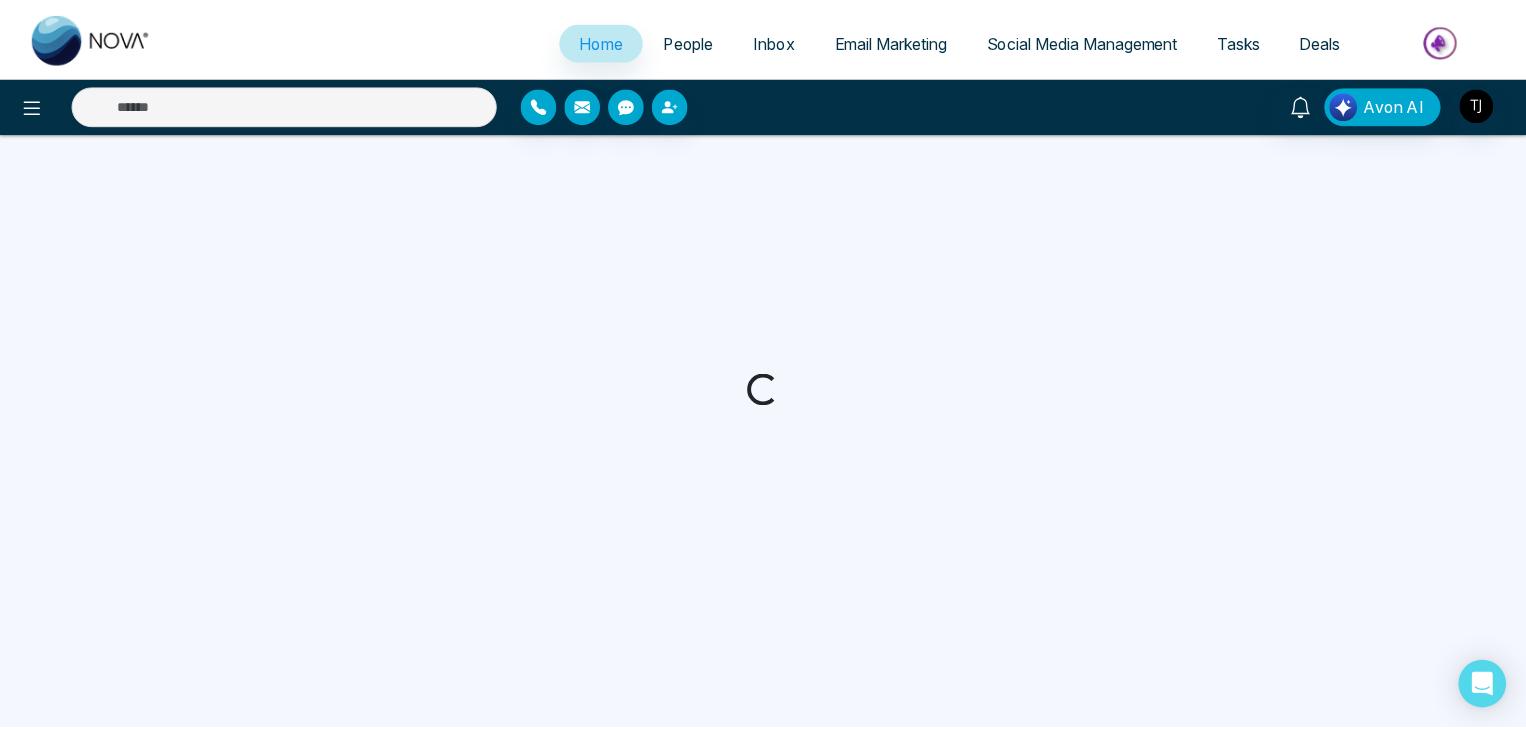 scroll, scrollTop: 0, scrollLeft: 0, axis: both 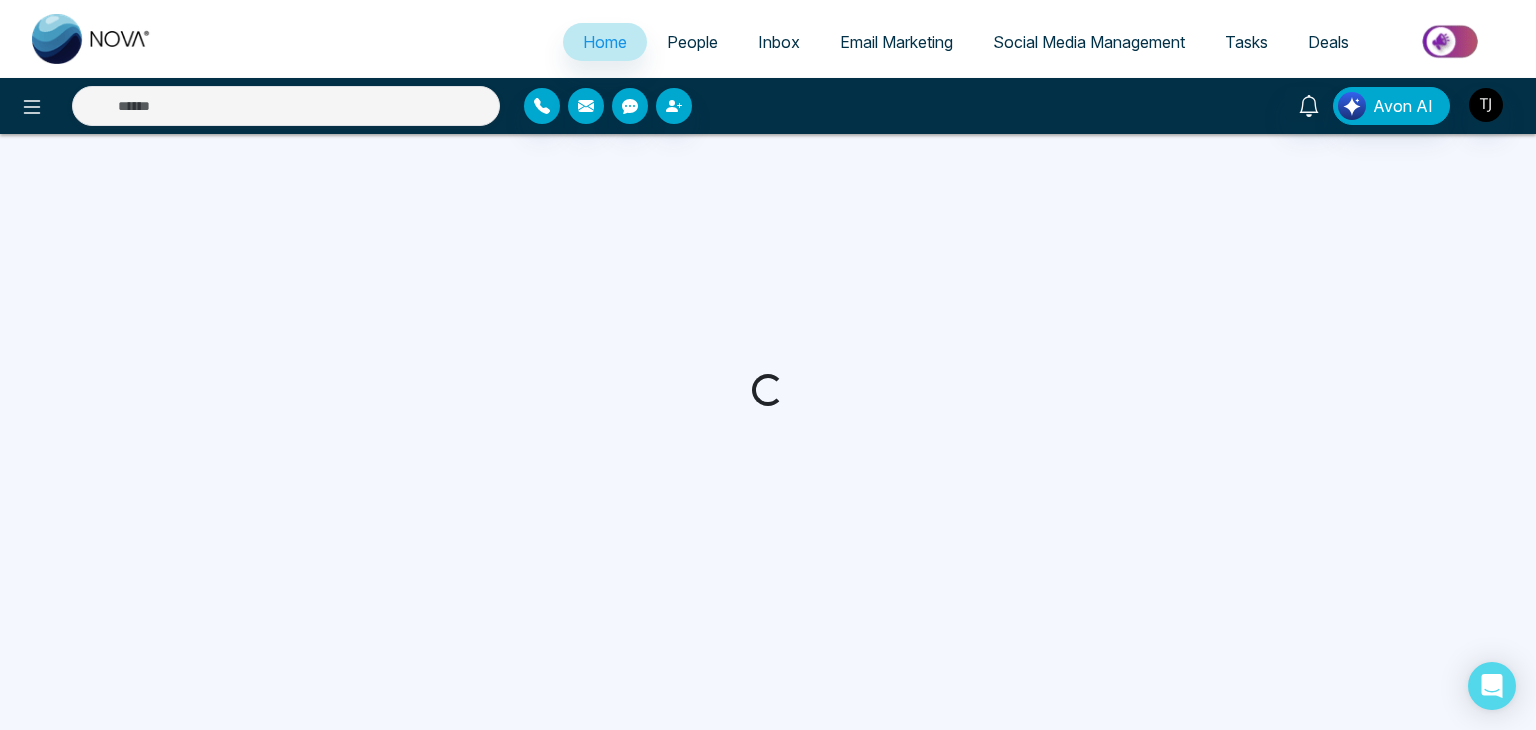 select on "*" 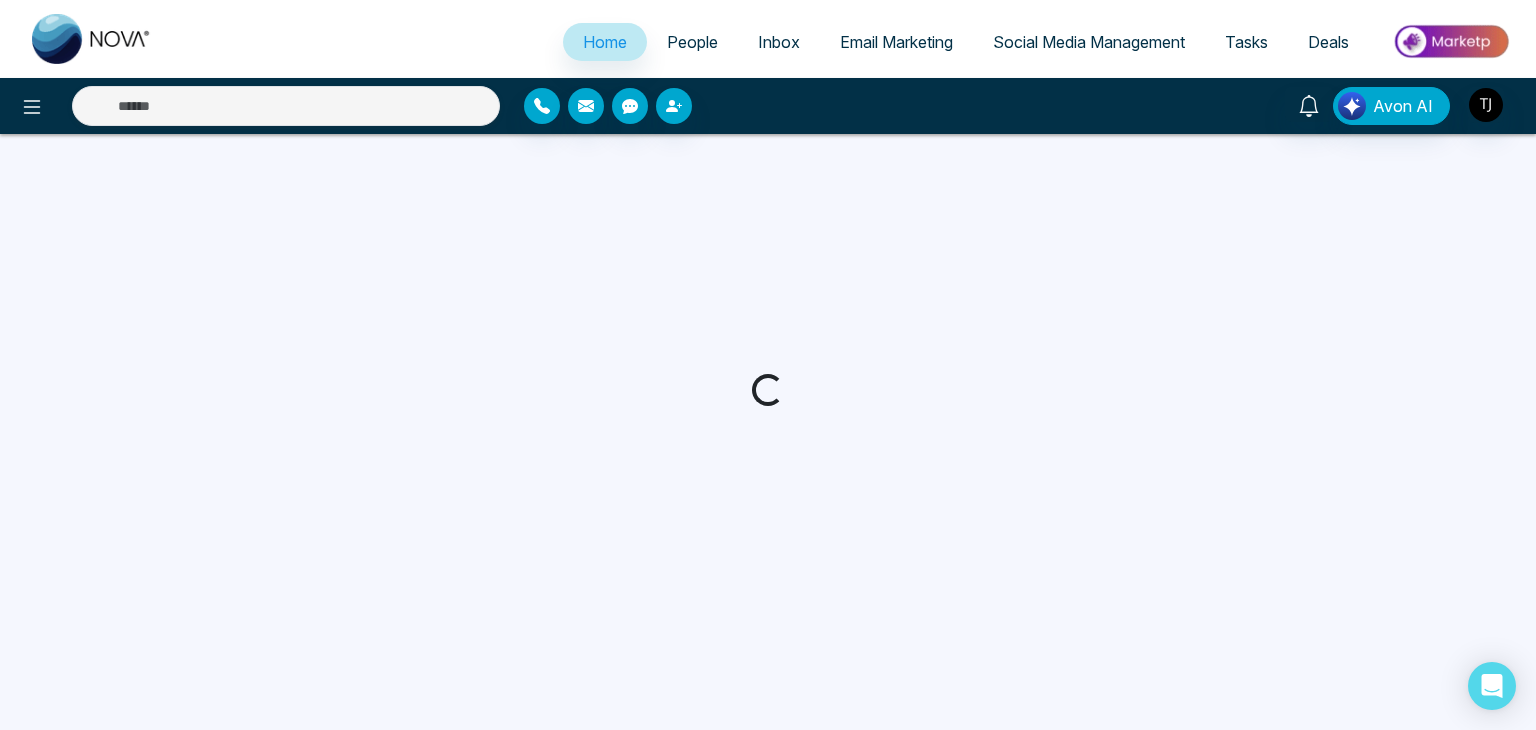 select on "*" 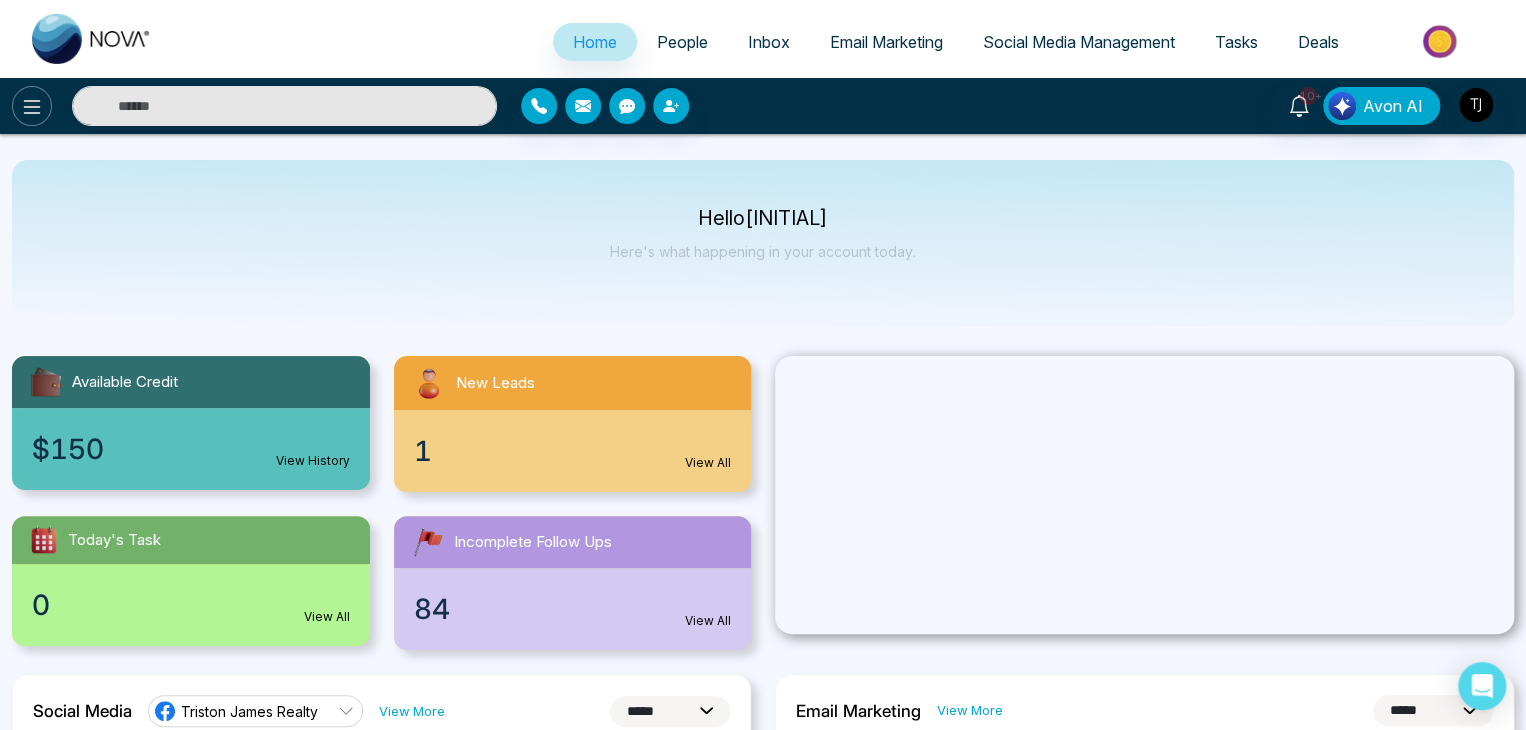 click at bounding box center [32, 106] 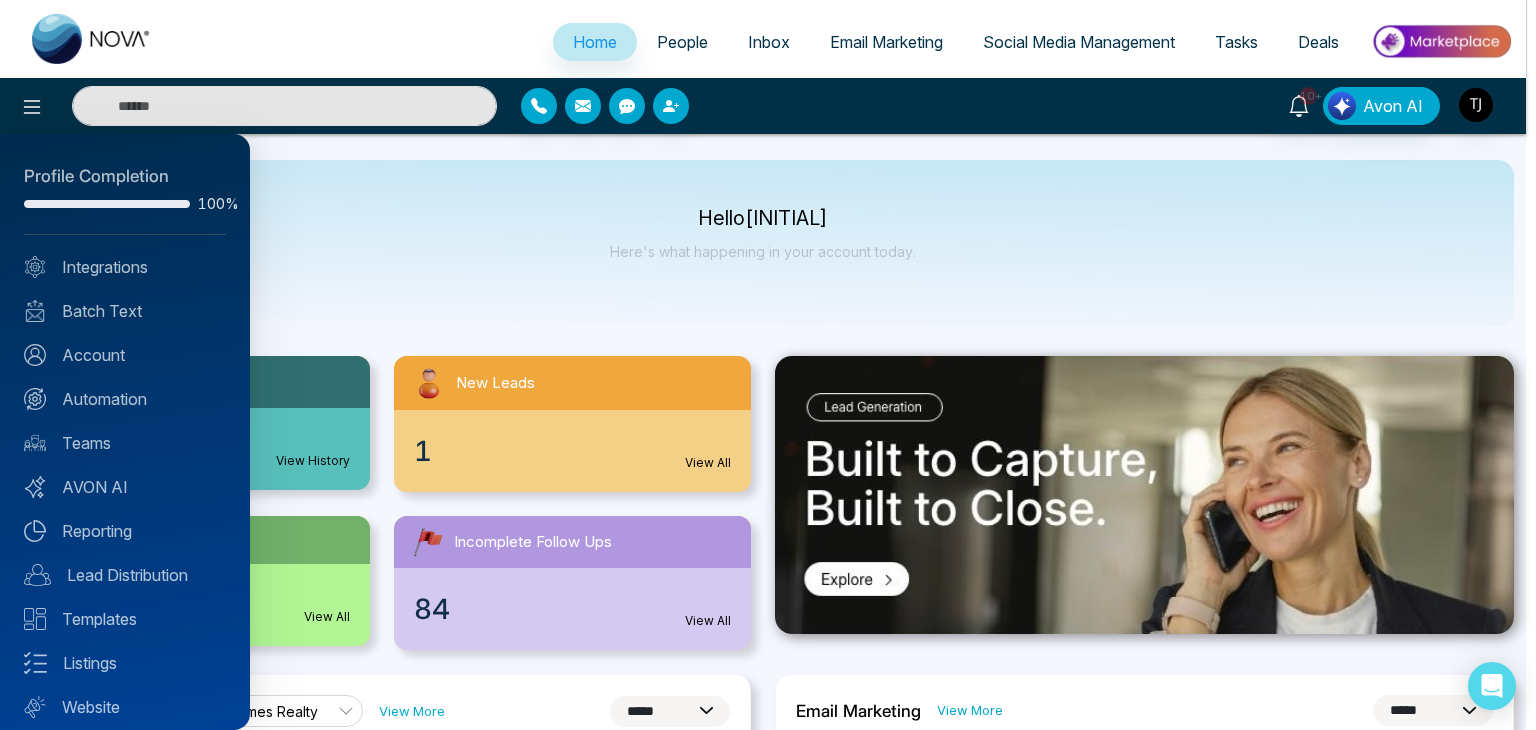 click at bounding box center (768, 365) 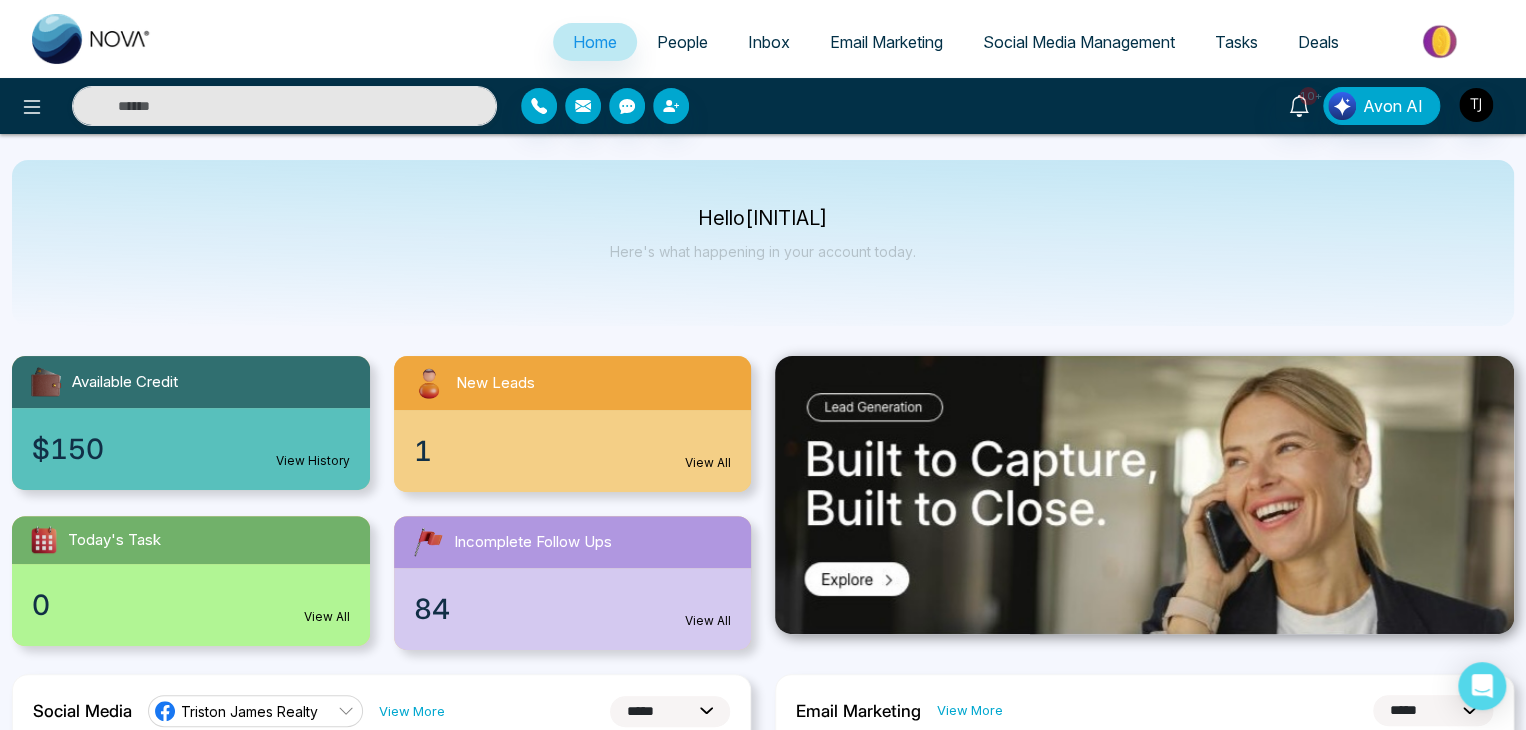 click on "People" at bounding box center [682, 42] 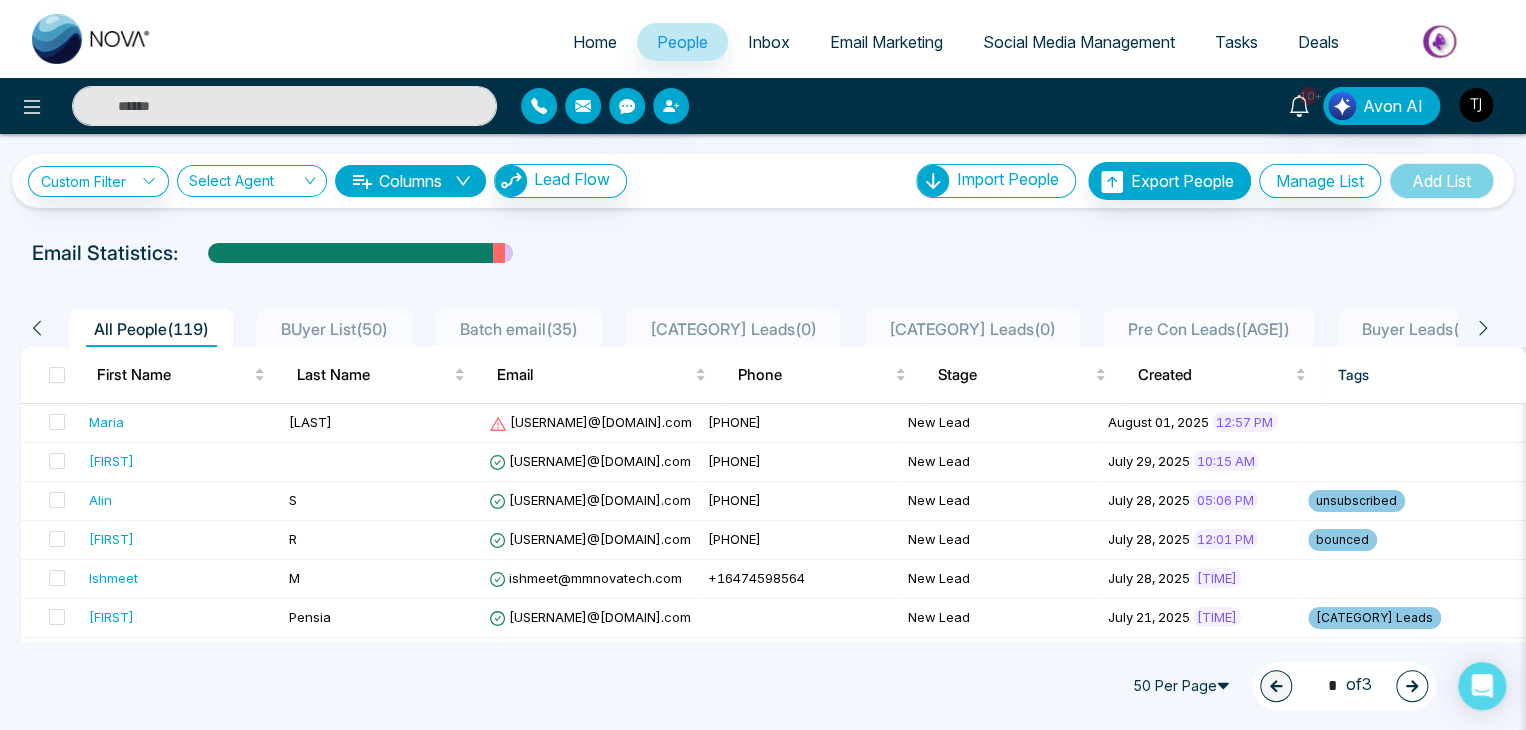 click on "Email Marketing" at bounding box center [886, 42] 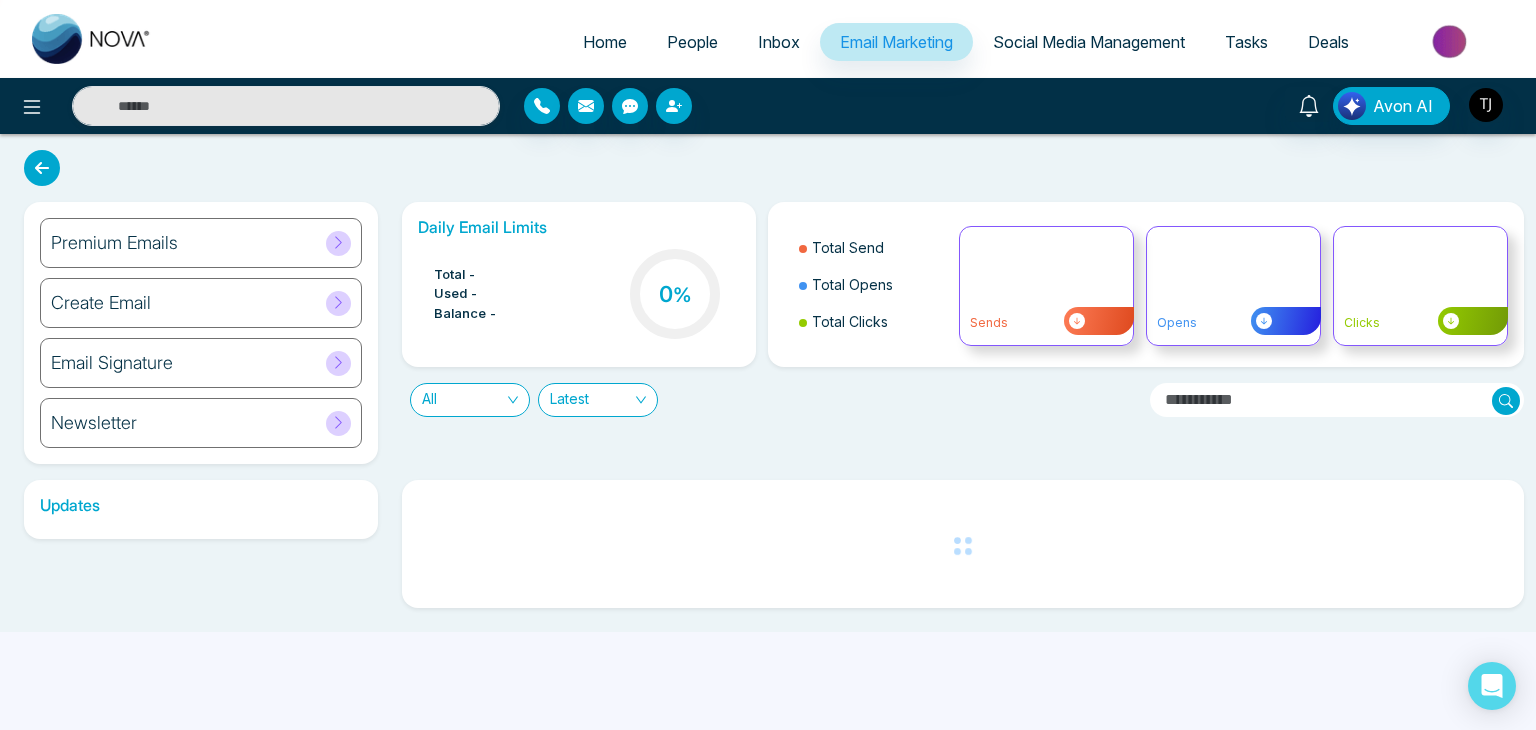 click on "People" at bounding box center (692, 42) 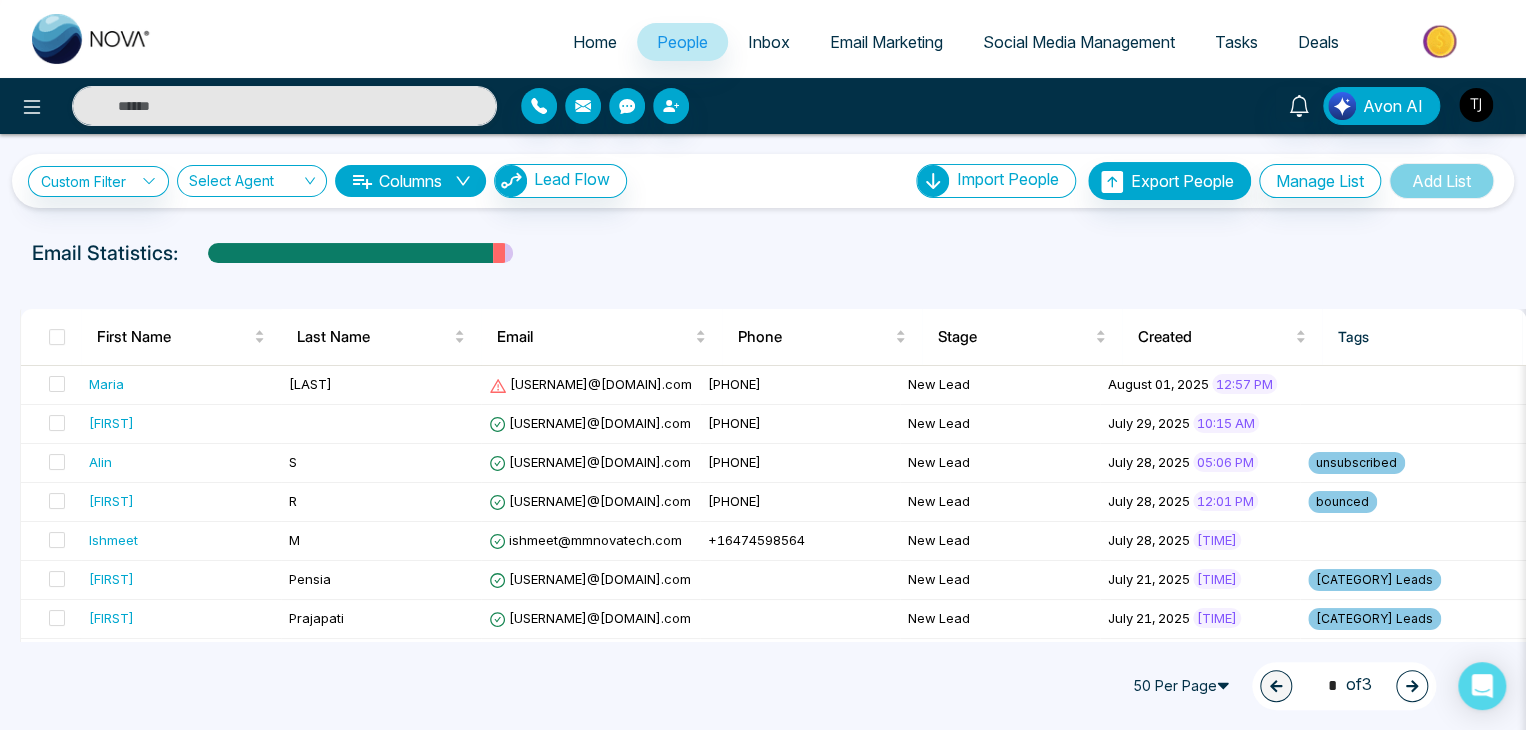 click on "Email Marketing" at bounding box center (886, 42) 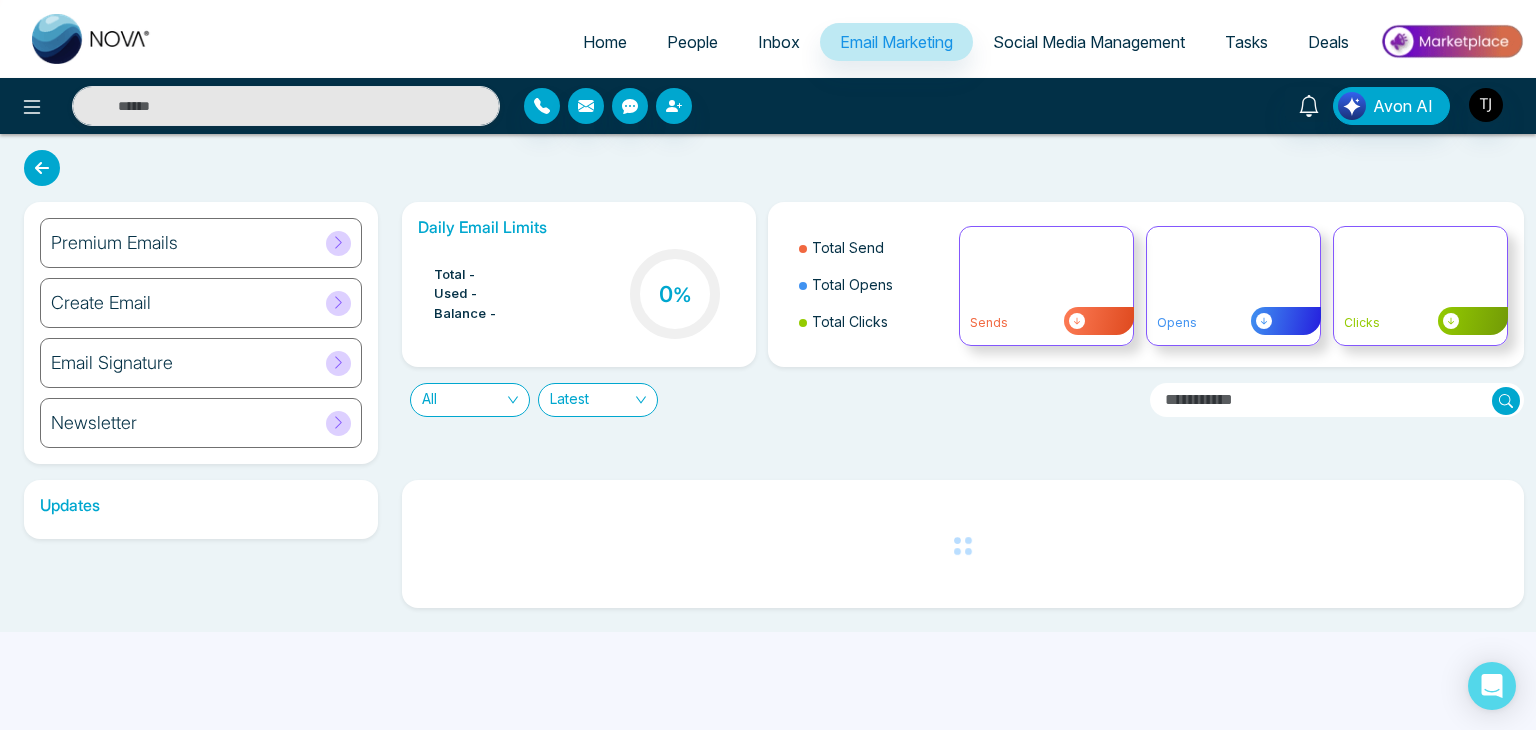 click on "Premium Emails" at bounding box center (201, 243) 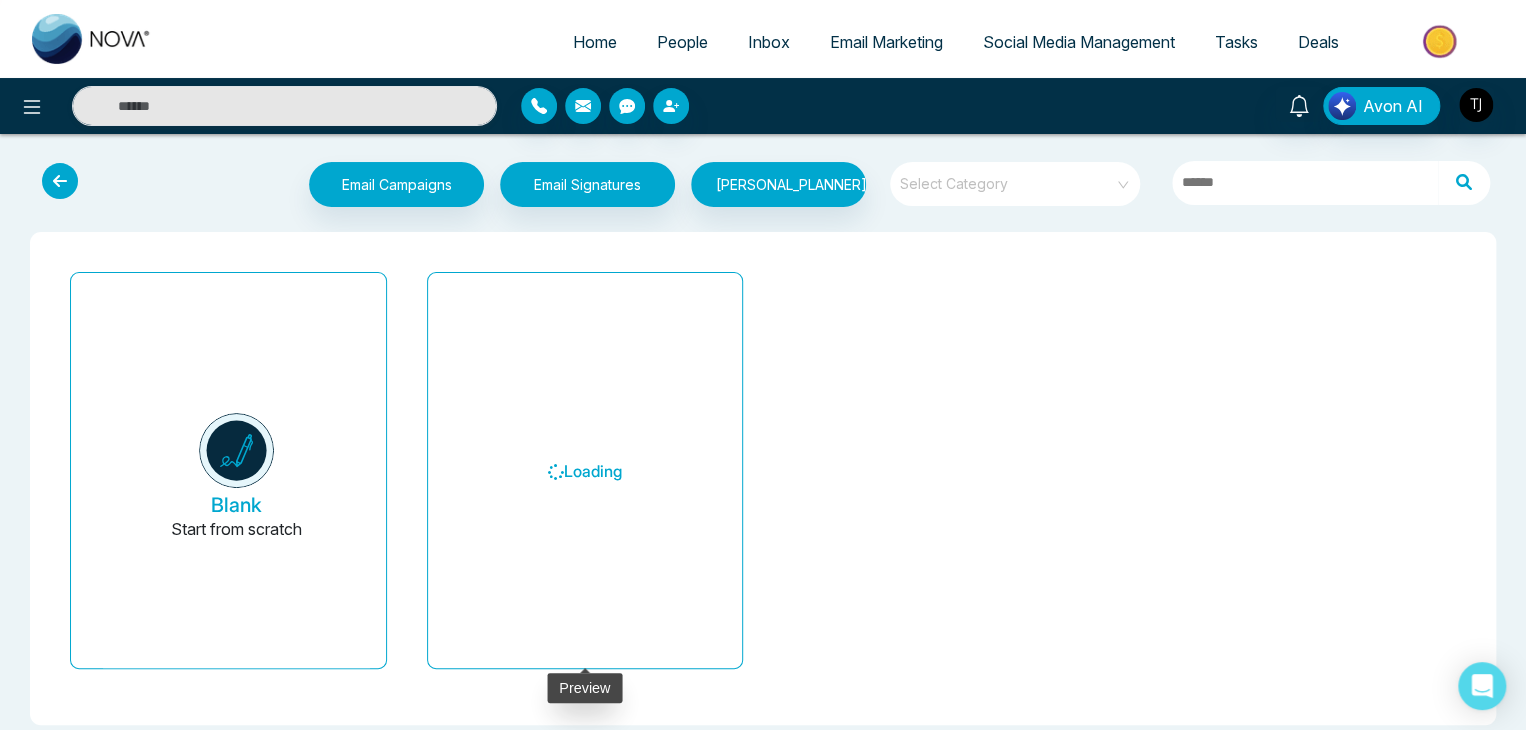 click on "Loading" at bounding box center [585, 471] 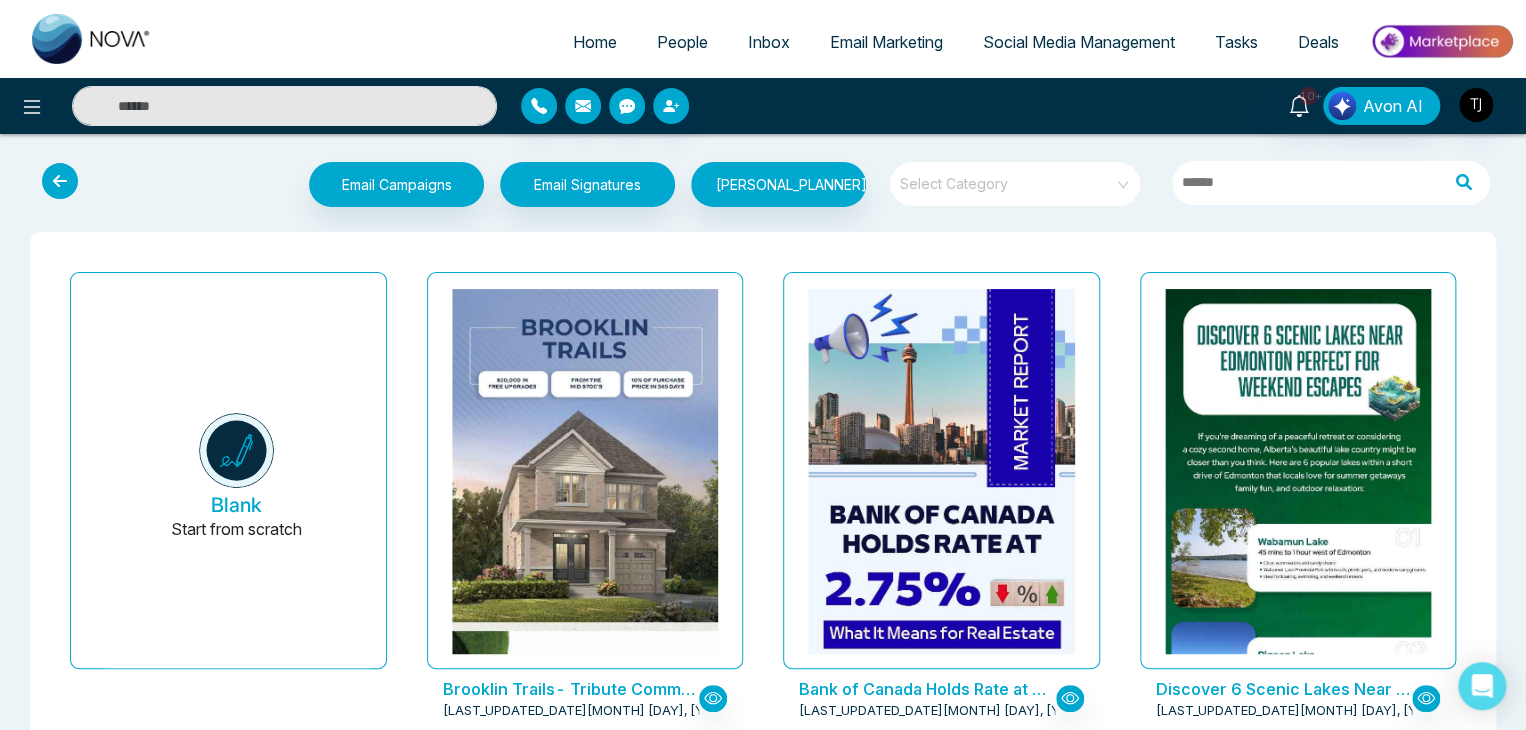 click at bounding box center (584, 1414) 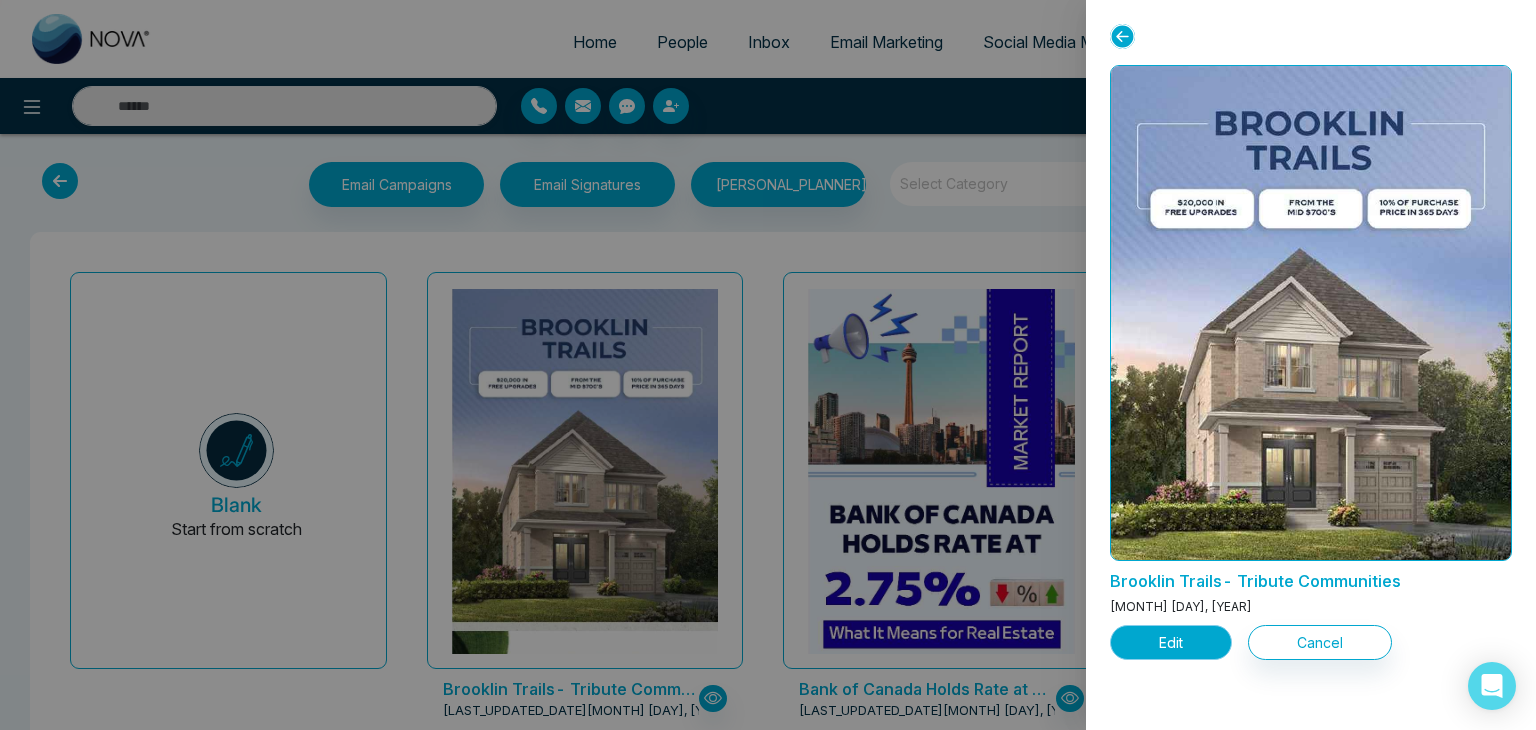 click on "Edit" at bounding box center (1171, 642) 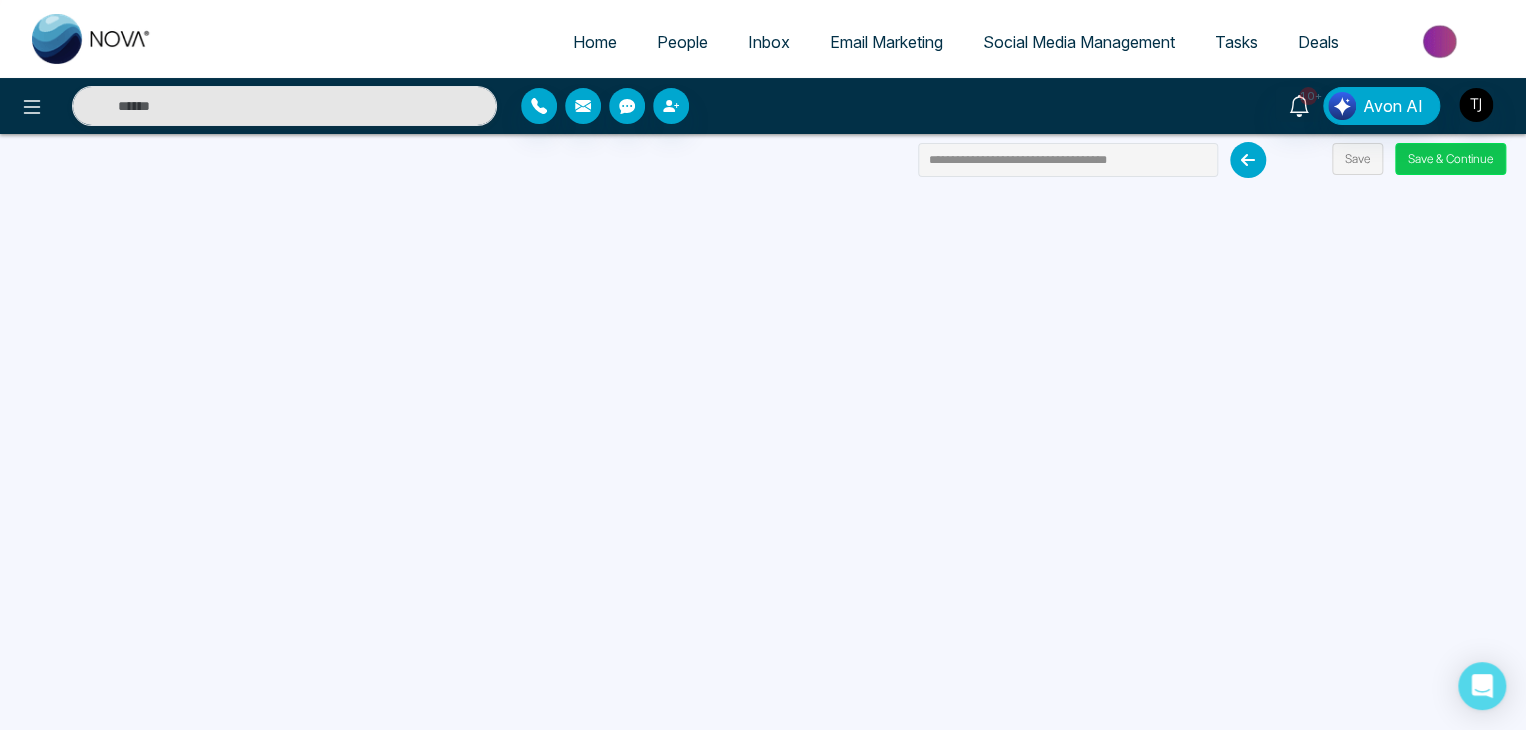 click on "Save & Continue" at bounding box center (1450, 159) 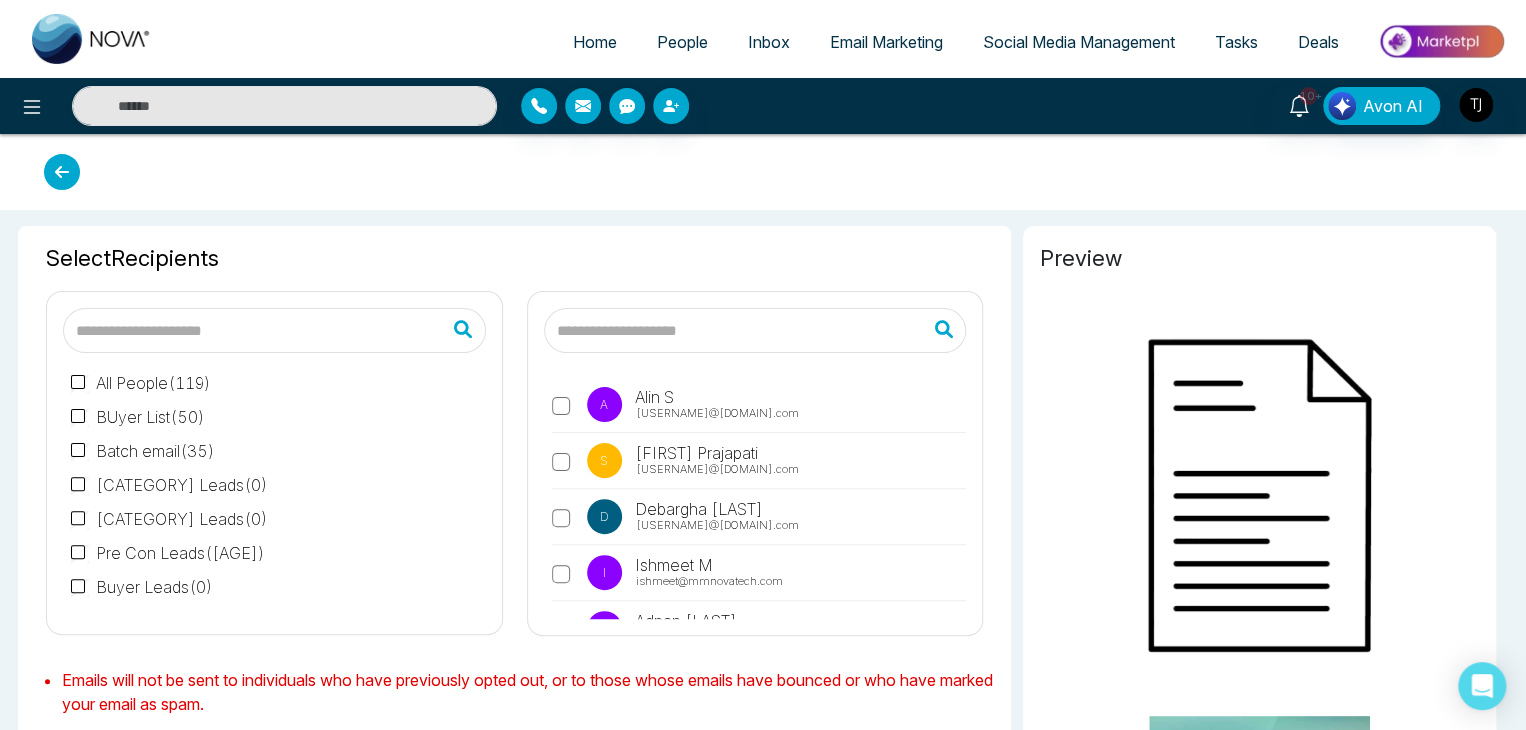 type on "**********" 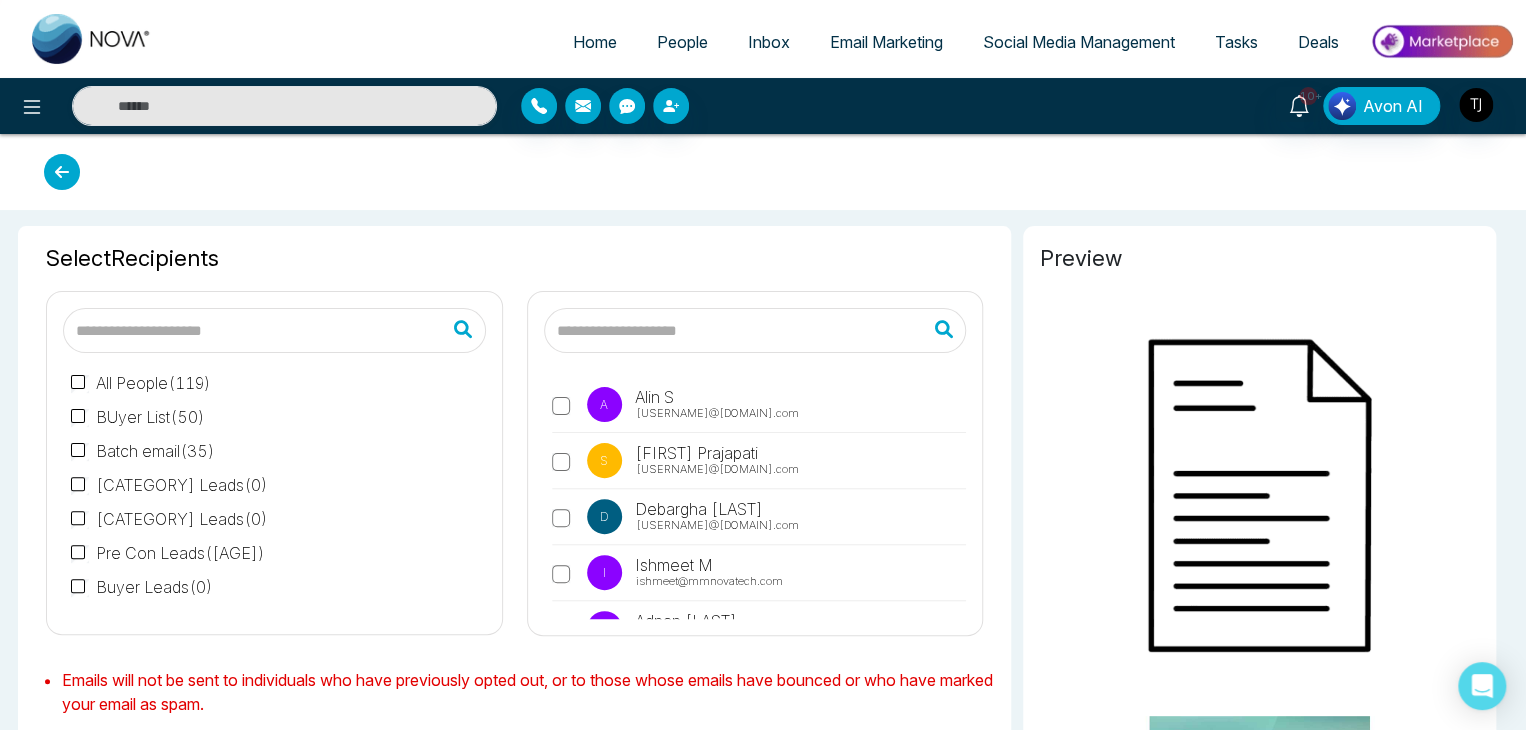 click at bounding box center (755, 330) 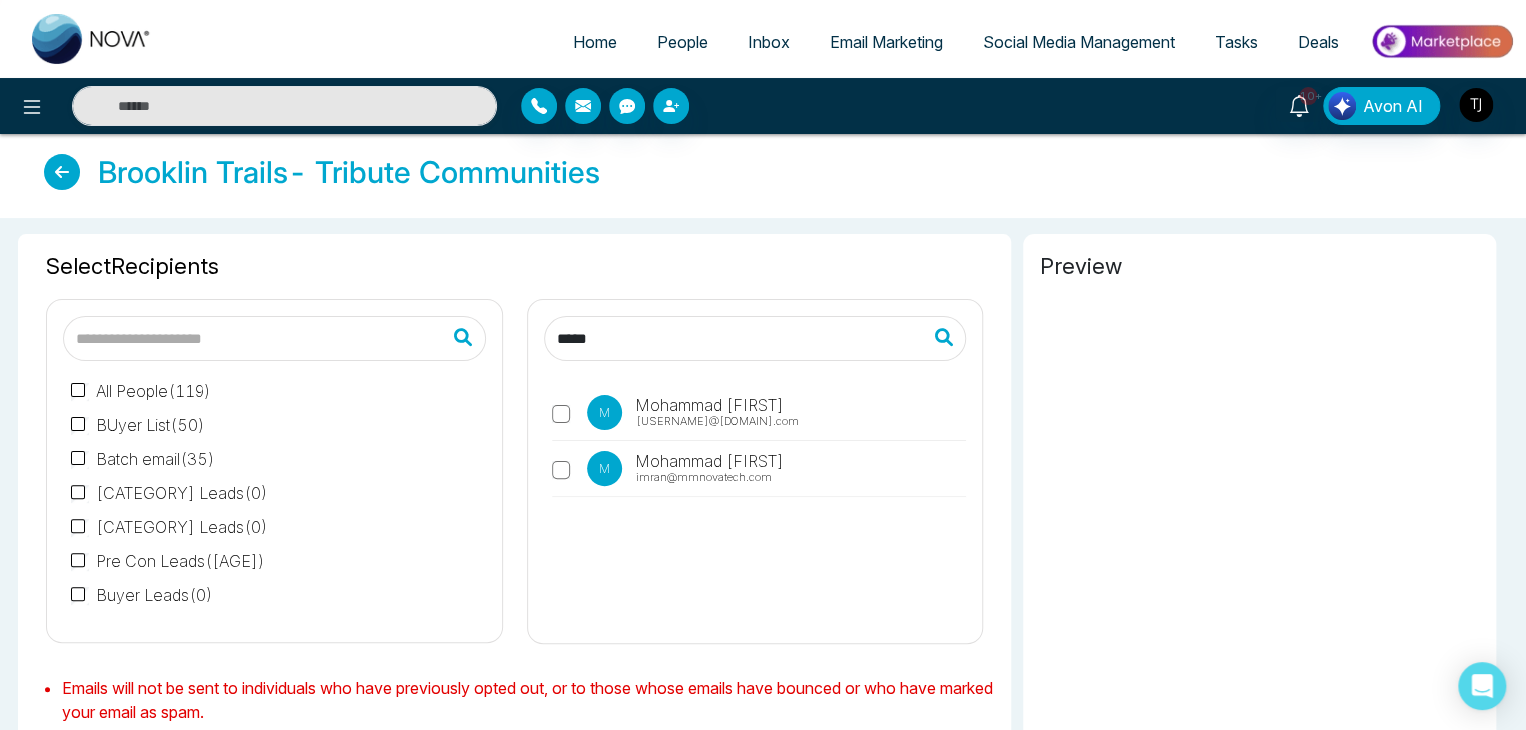 type on "*****" 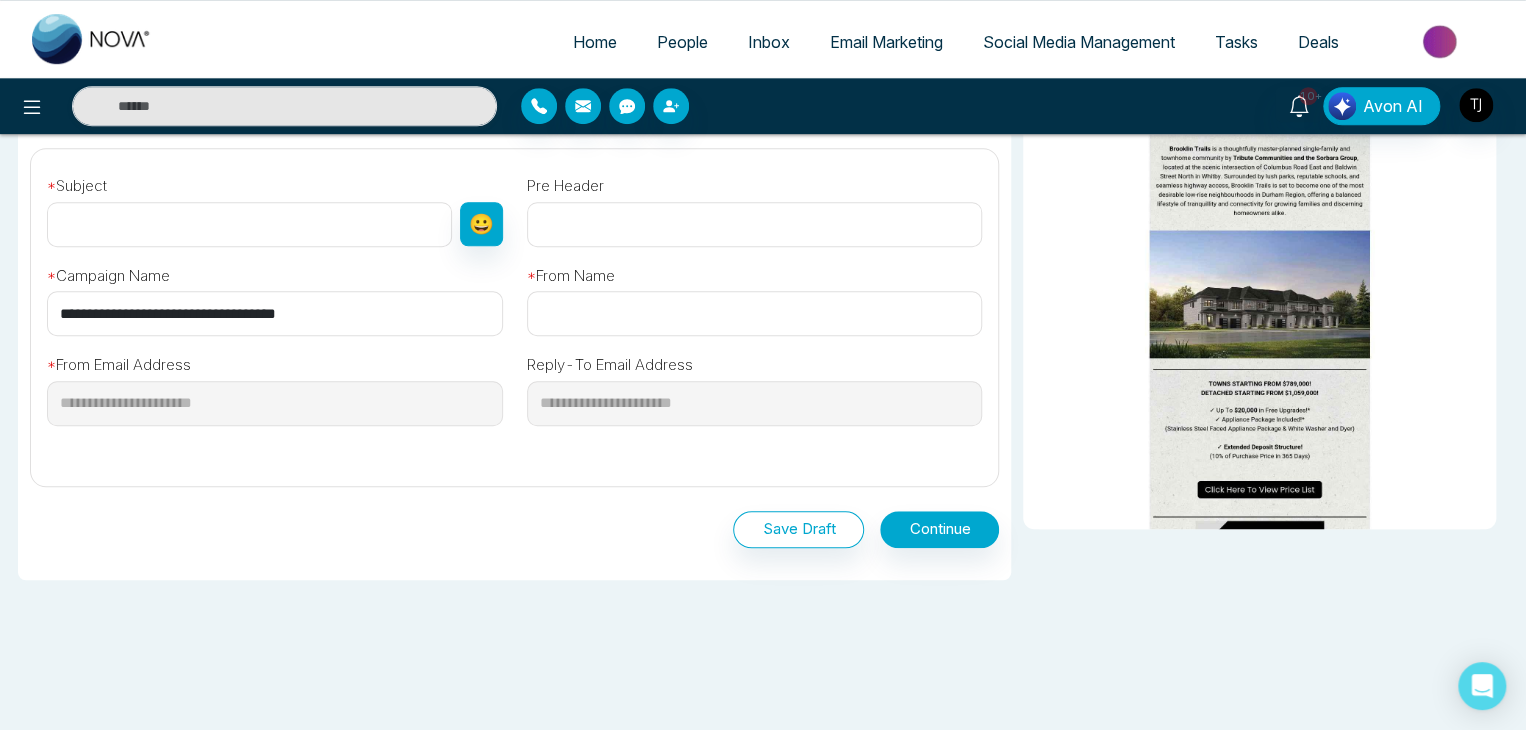scroll, scrollTop: 651, scrollLeft: 0, axis: vertical 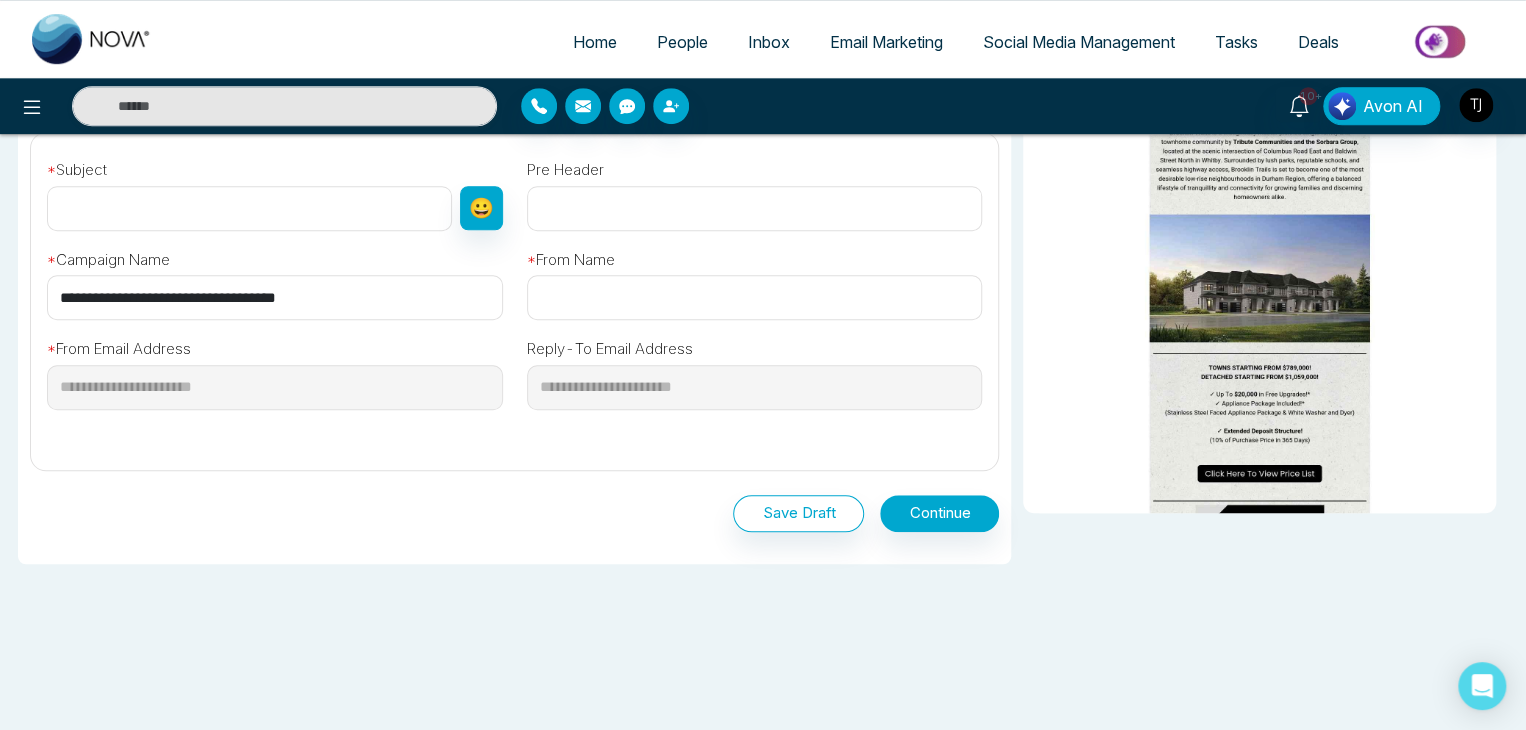click on "**********" at bounding box center [275, 297] 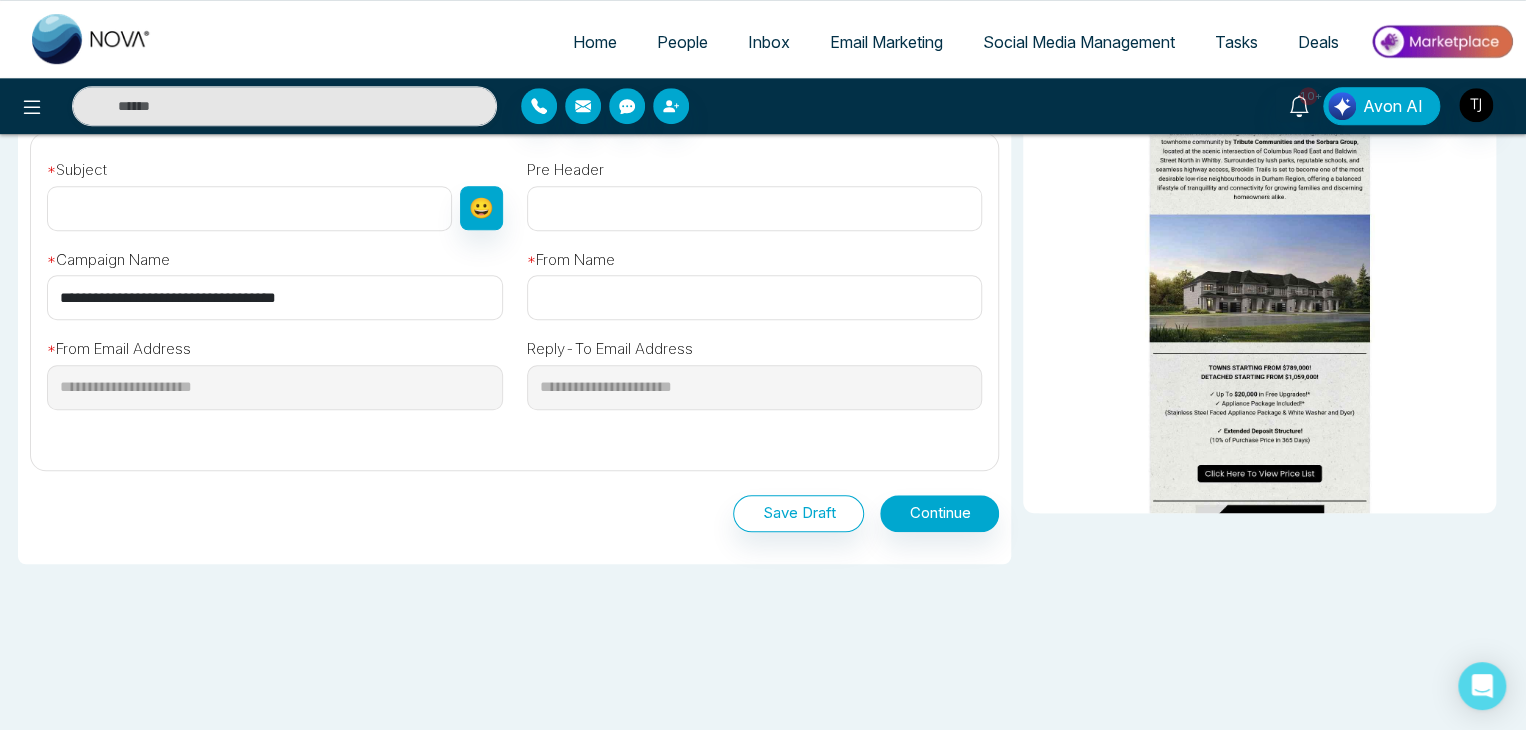 click on "**********" at bounding box center (275, 297) 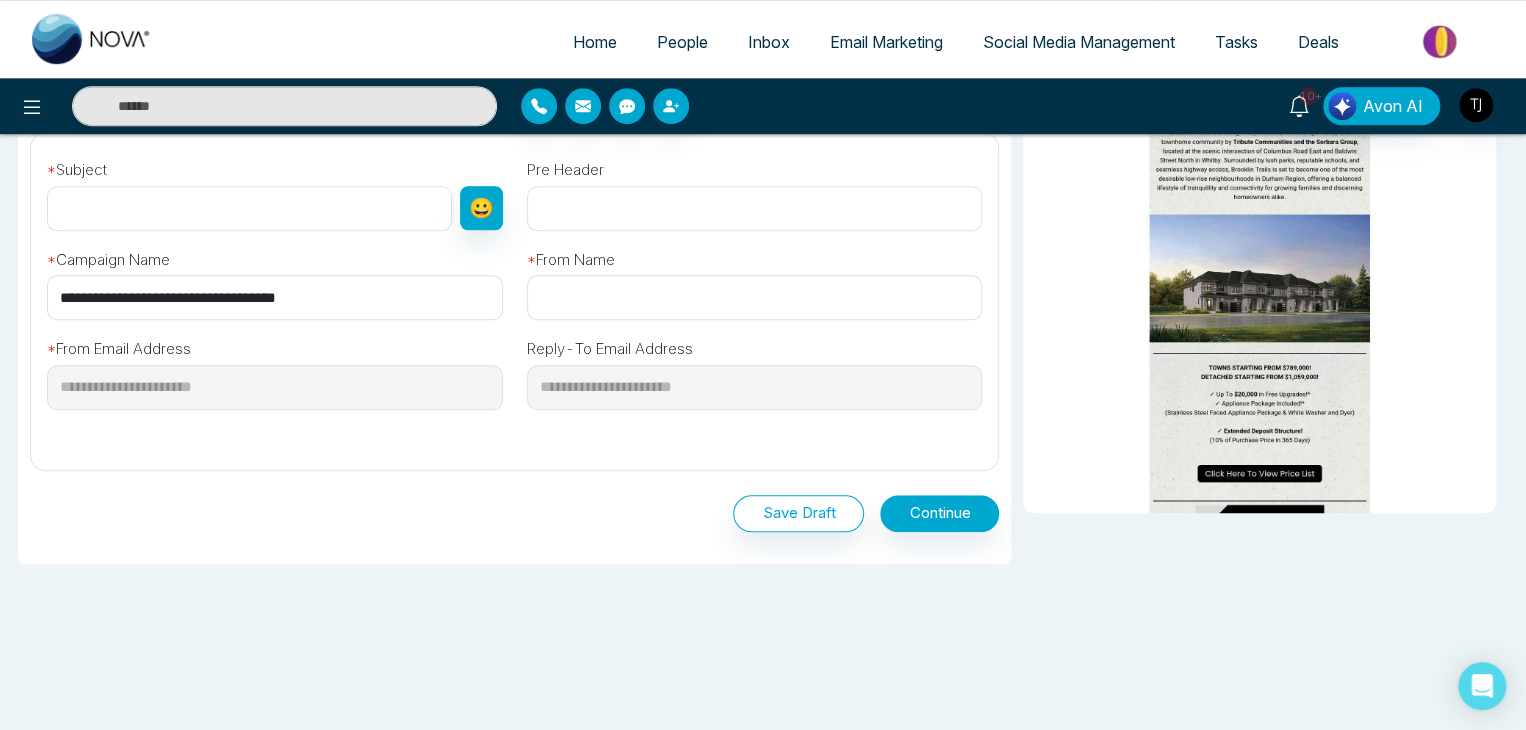 click on "**********" at bounding box center (275, 297) 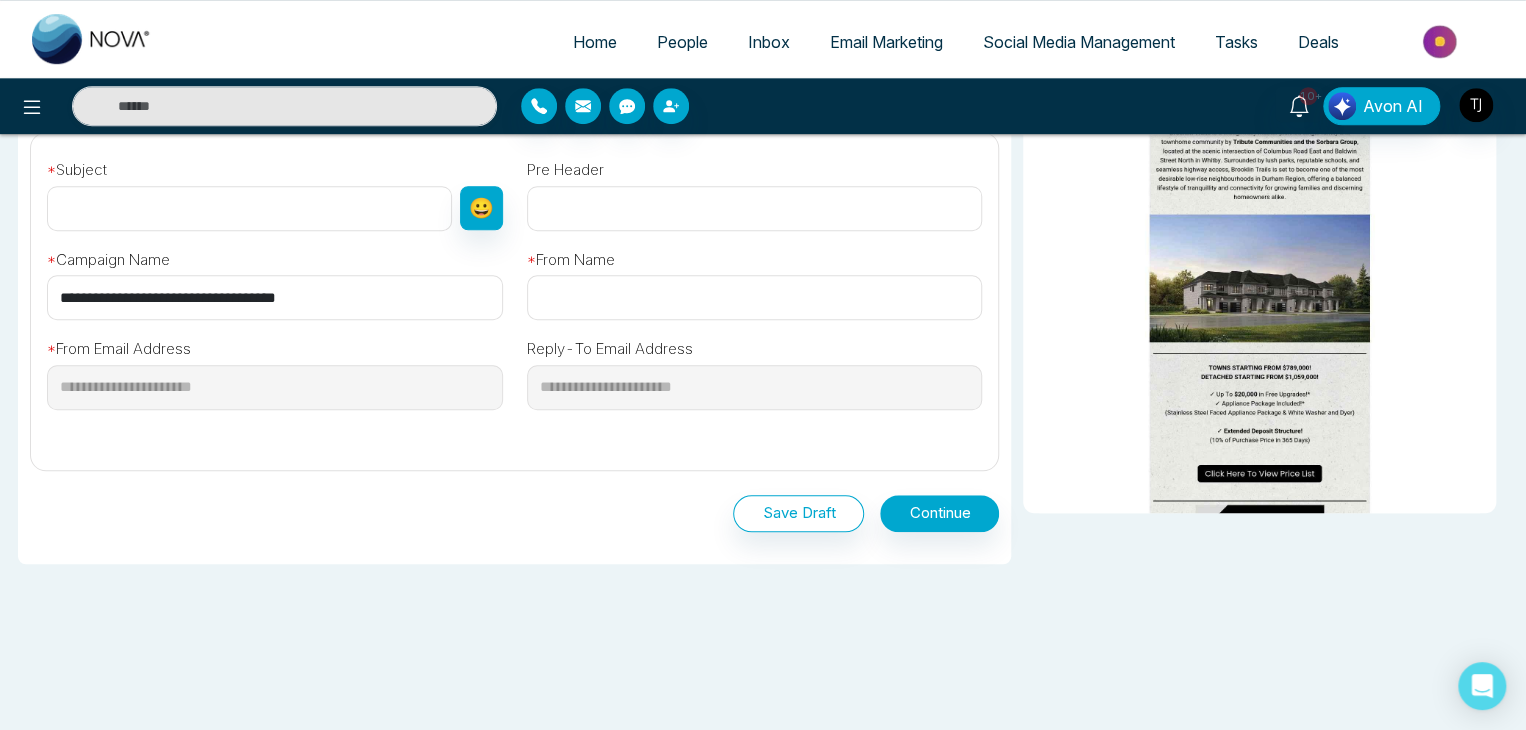 click at bounding box center (249, 208) 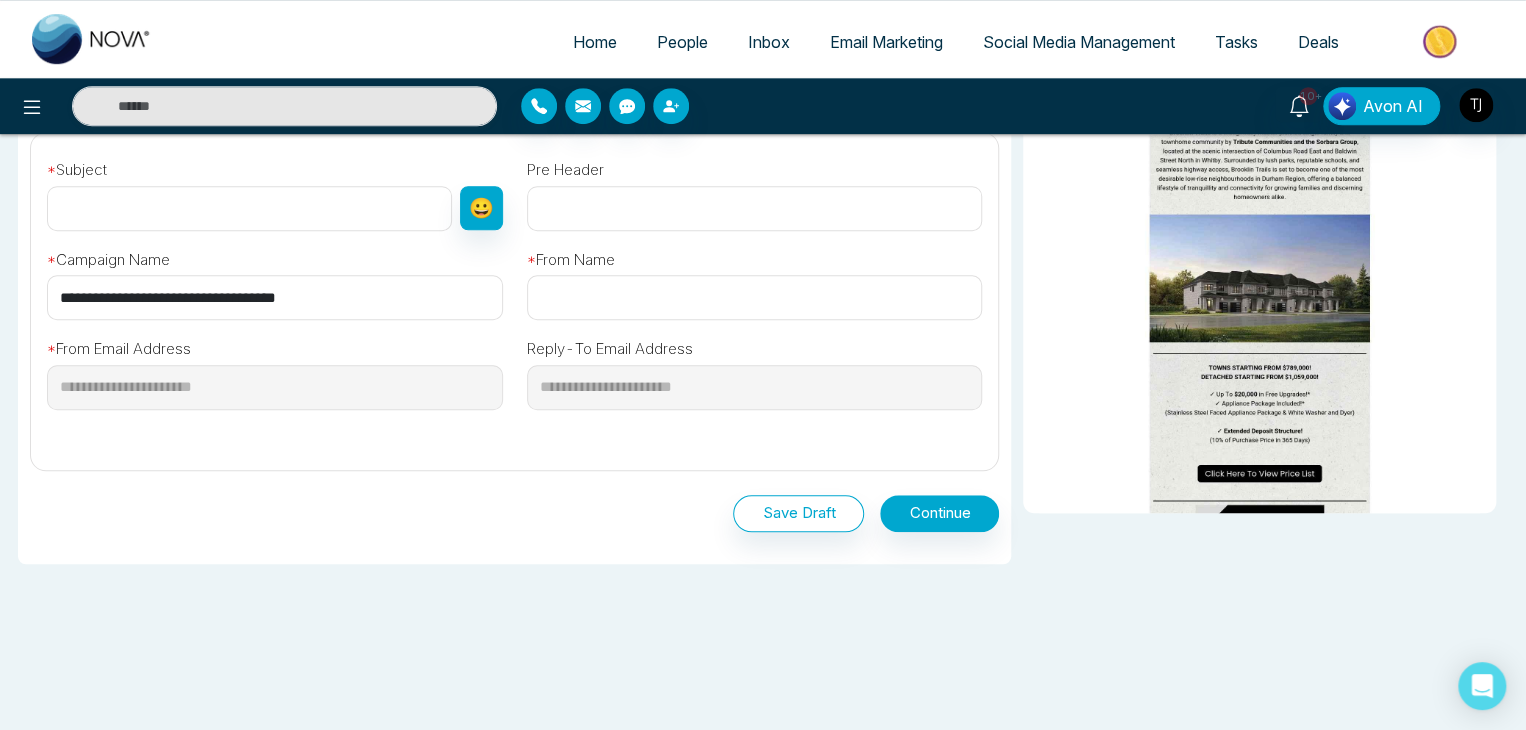 paste on "**********" 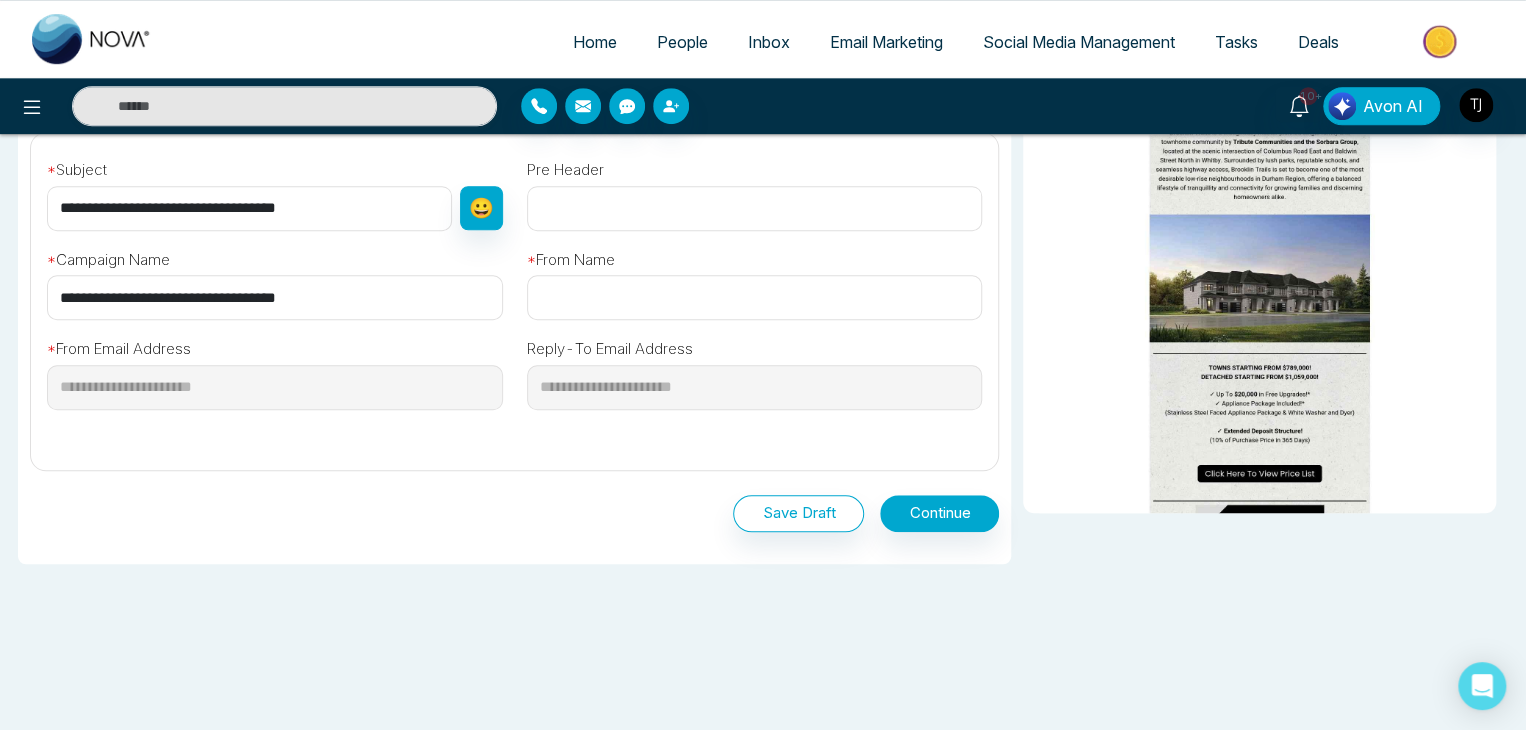 type on "**********" 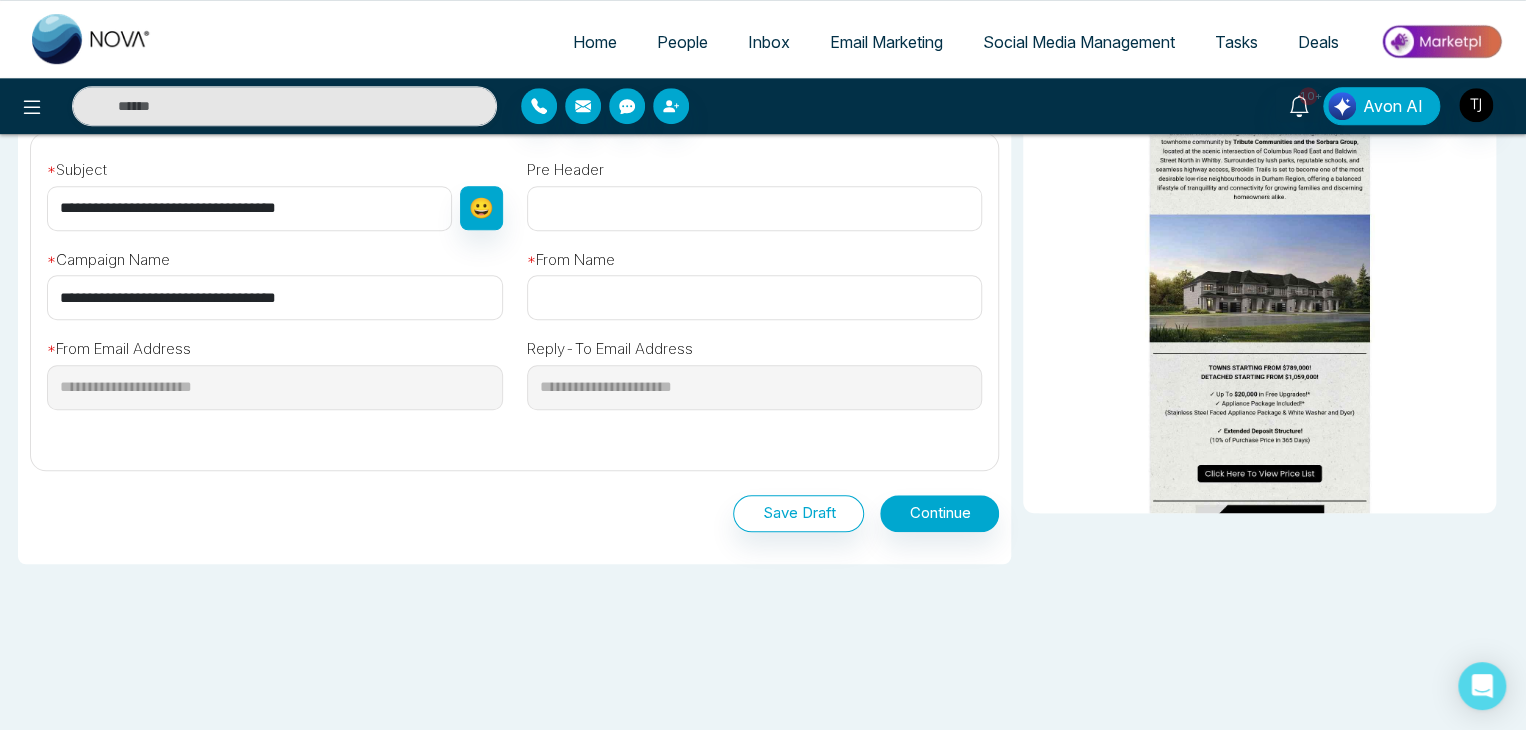 click at bounding box center [755, 297] 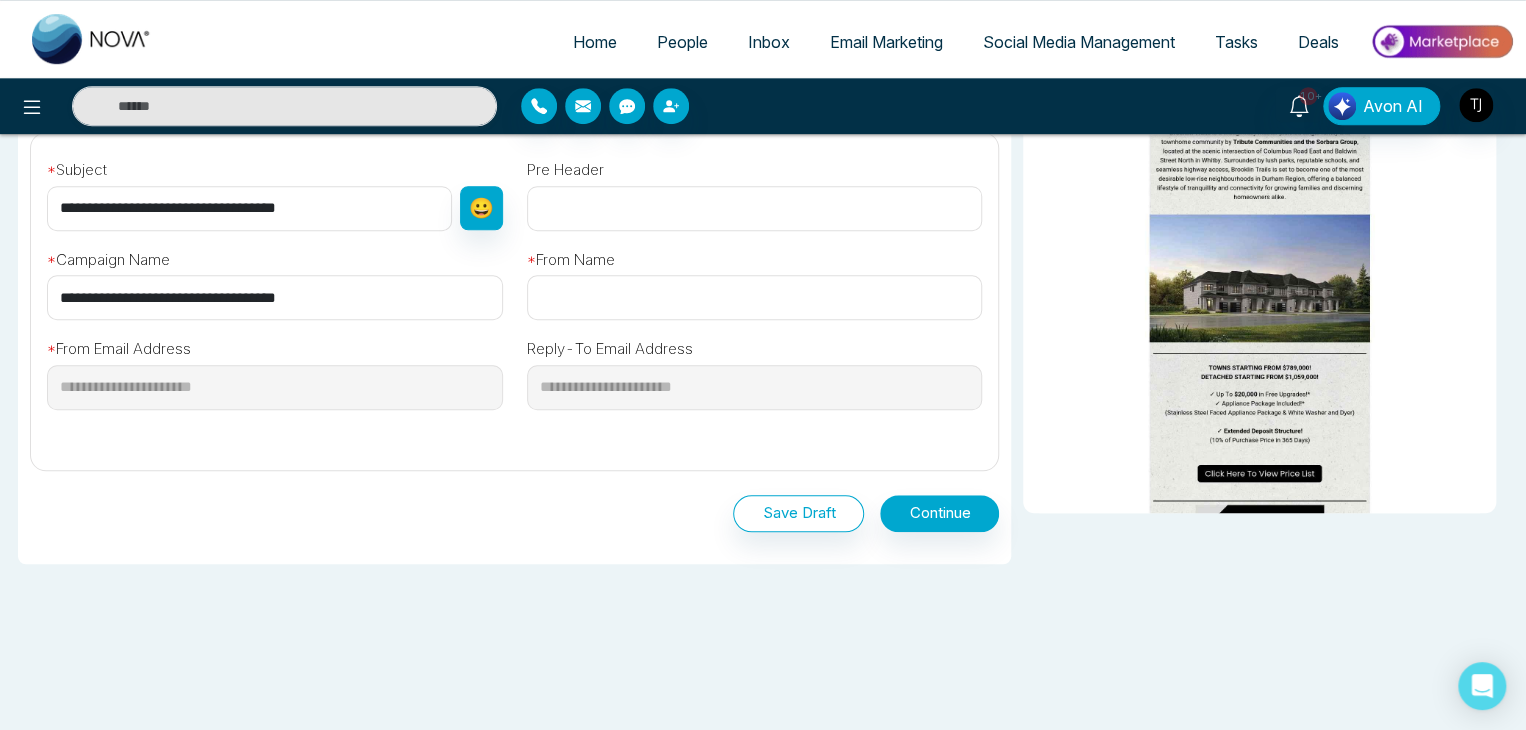 paste on "**********" 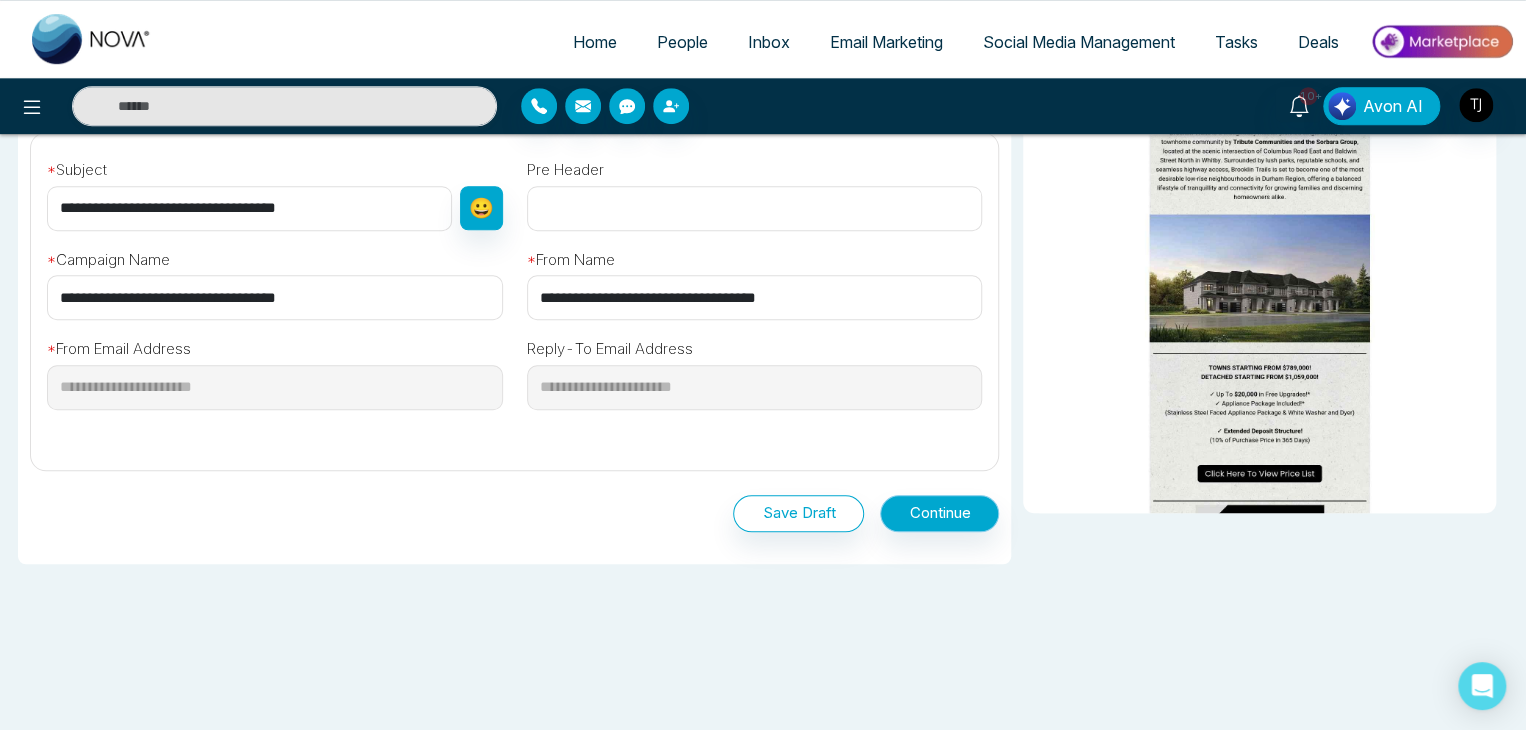 type on "**********" 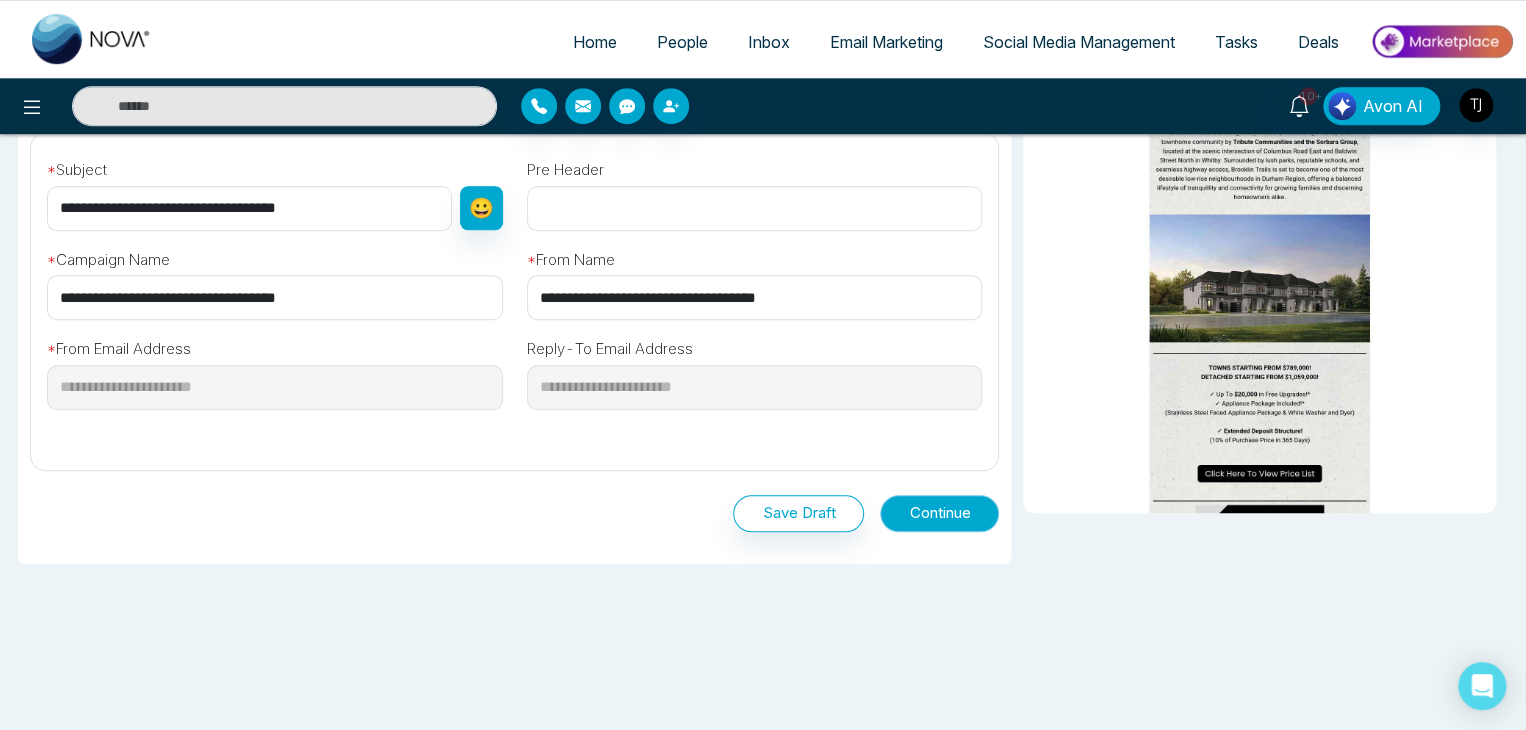 click on "Continue" at bounding box center [939, 513] 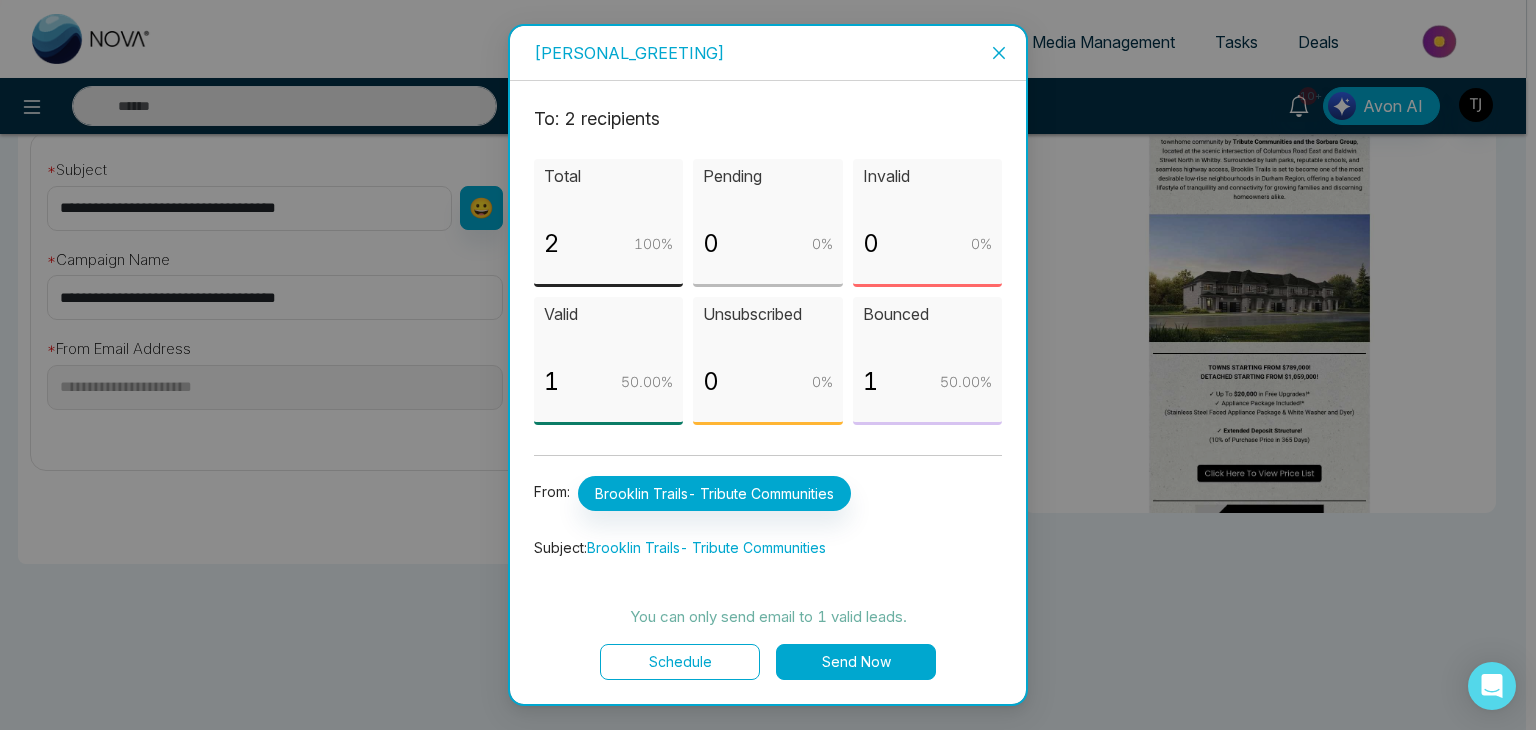 click 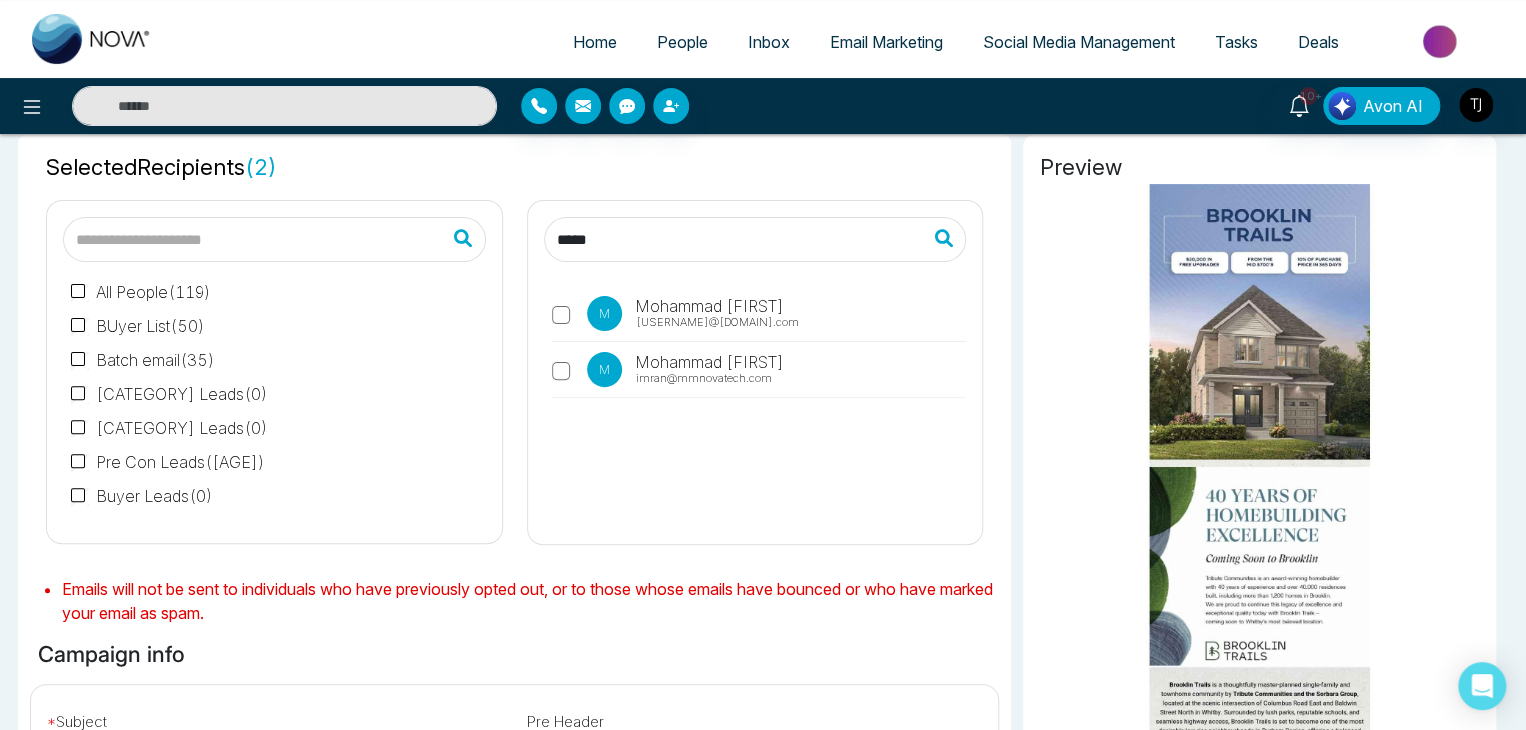 scroll, scrollTop: 0, scrollLeft: 0, axis: both 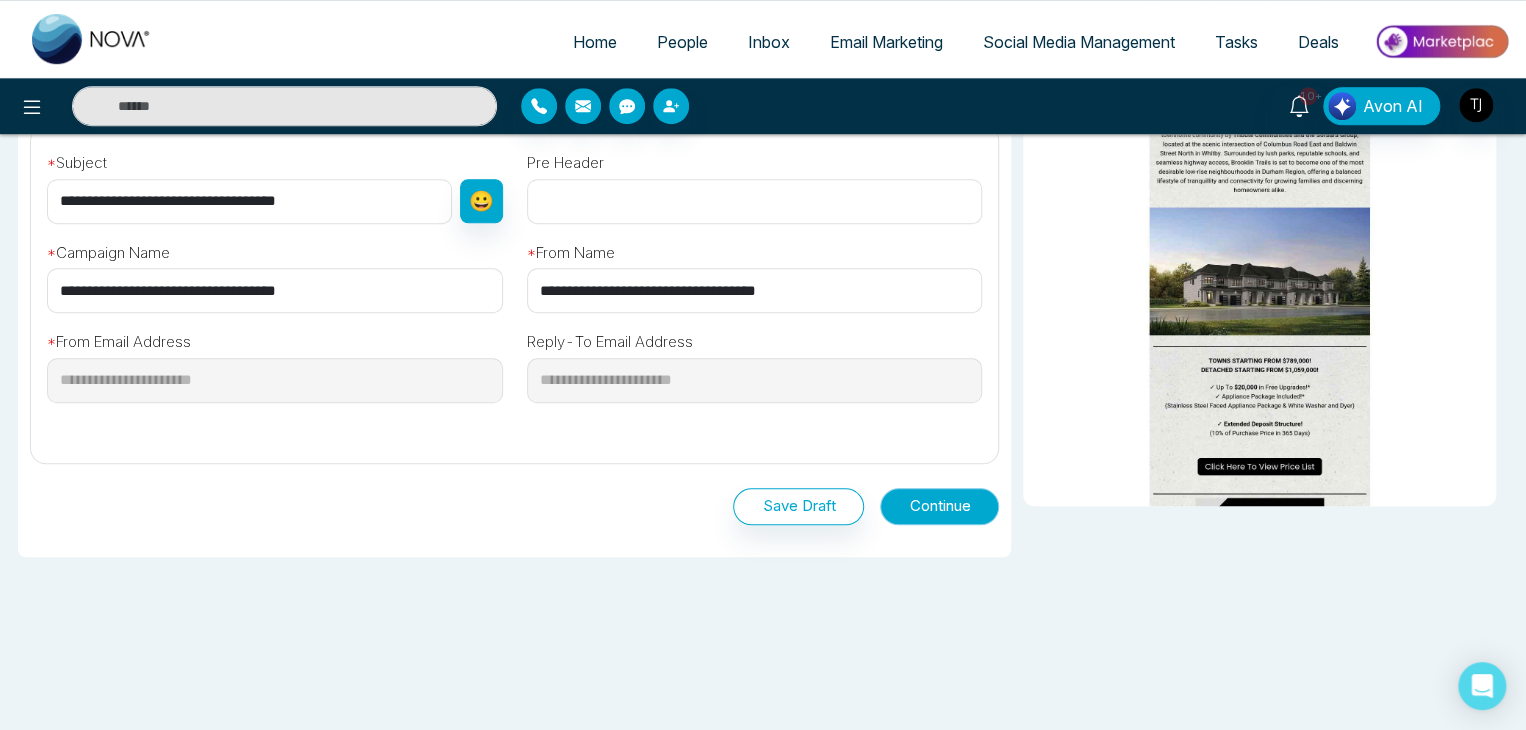 click on "Continue" at bounding box center (939, 506) 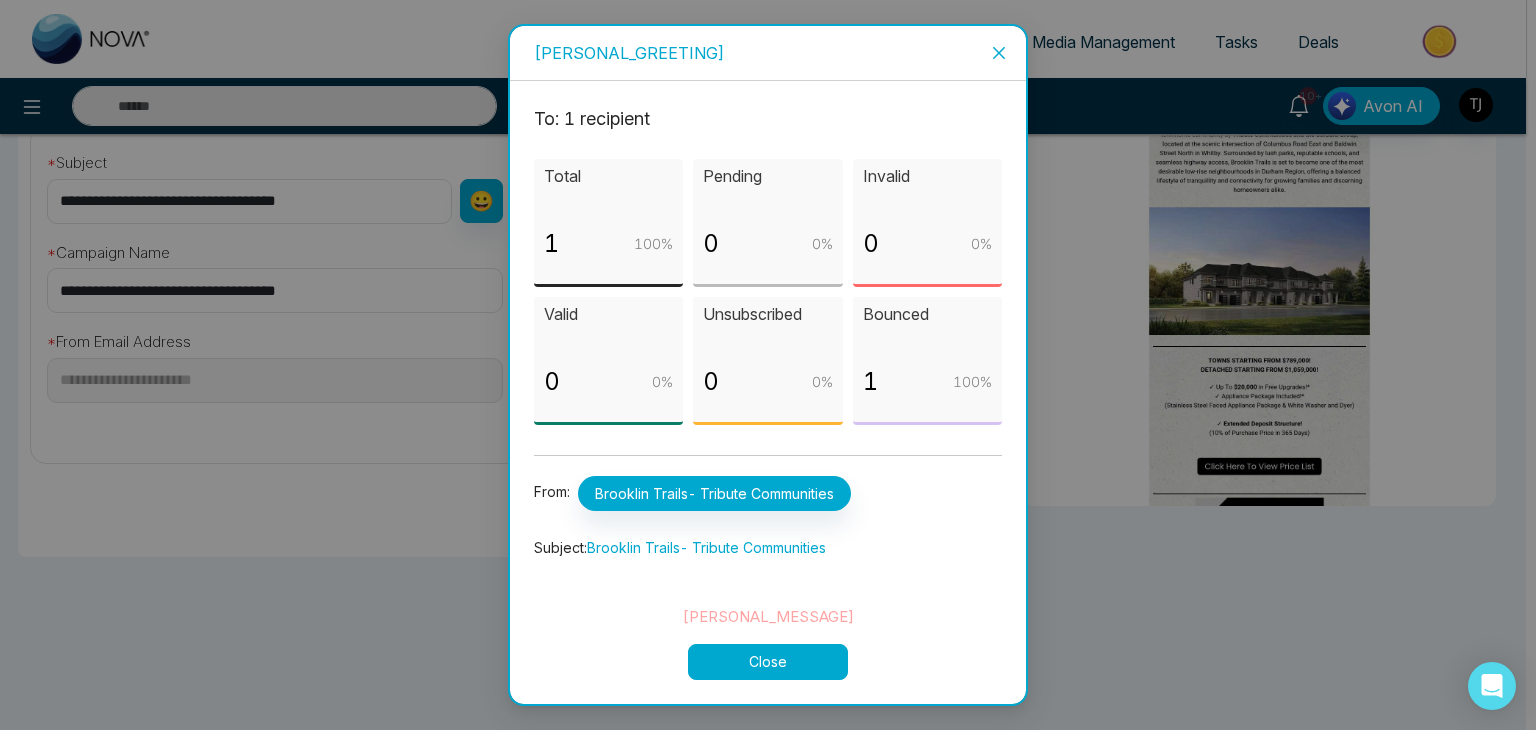 click 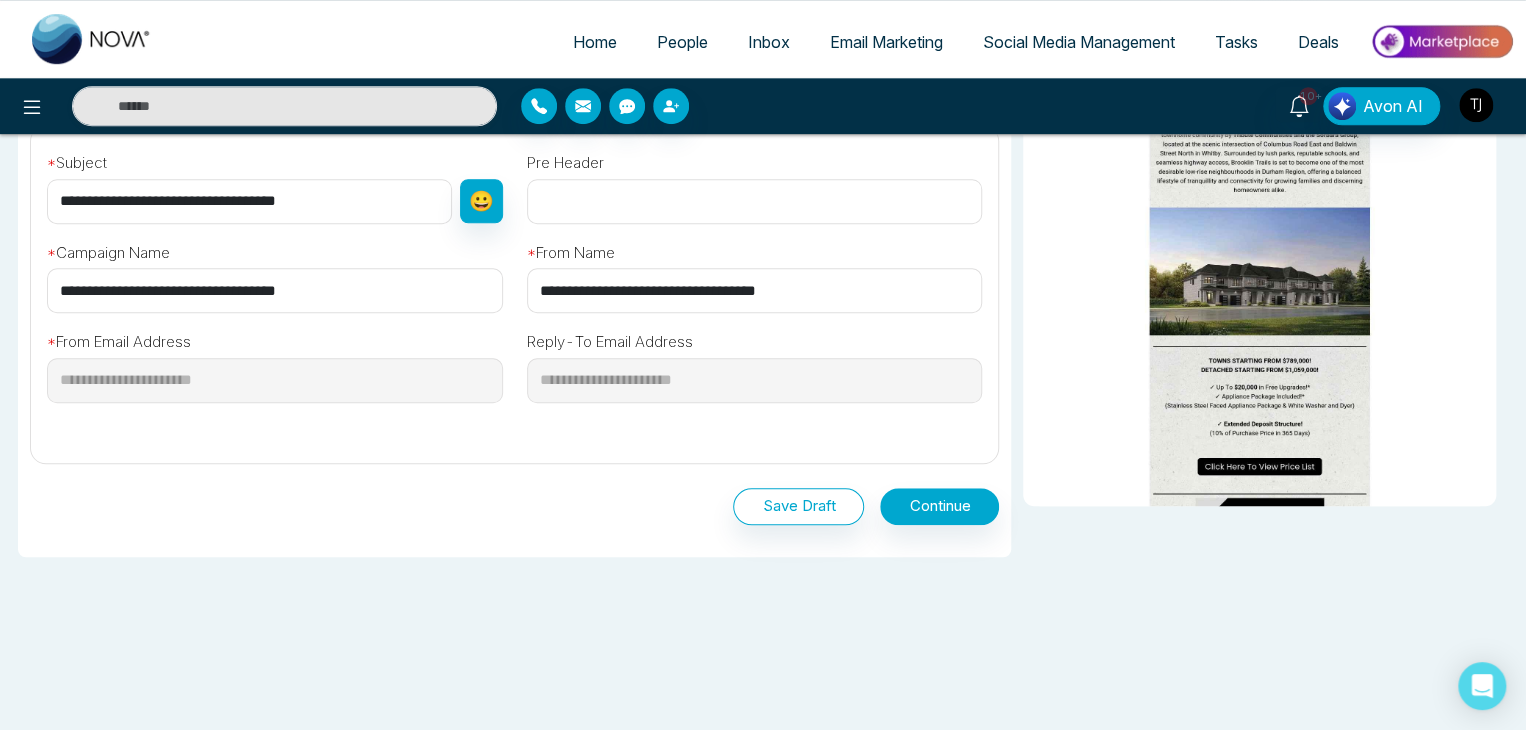 click at bounding box center [1476, 105] 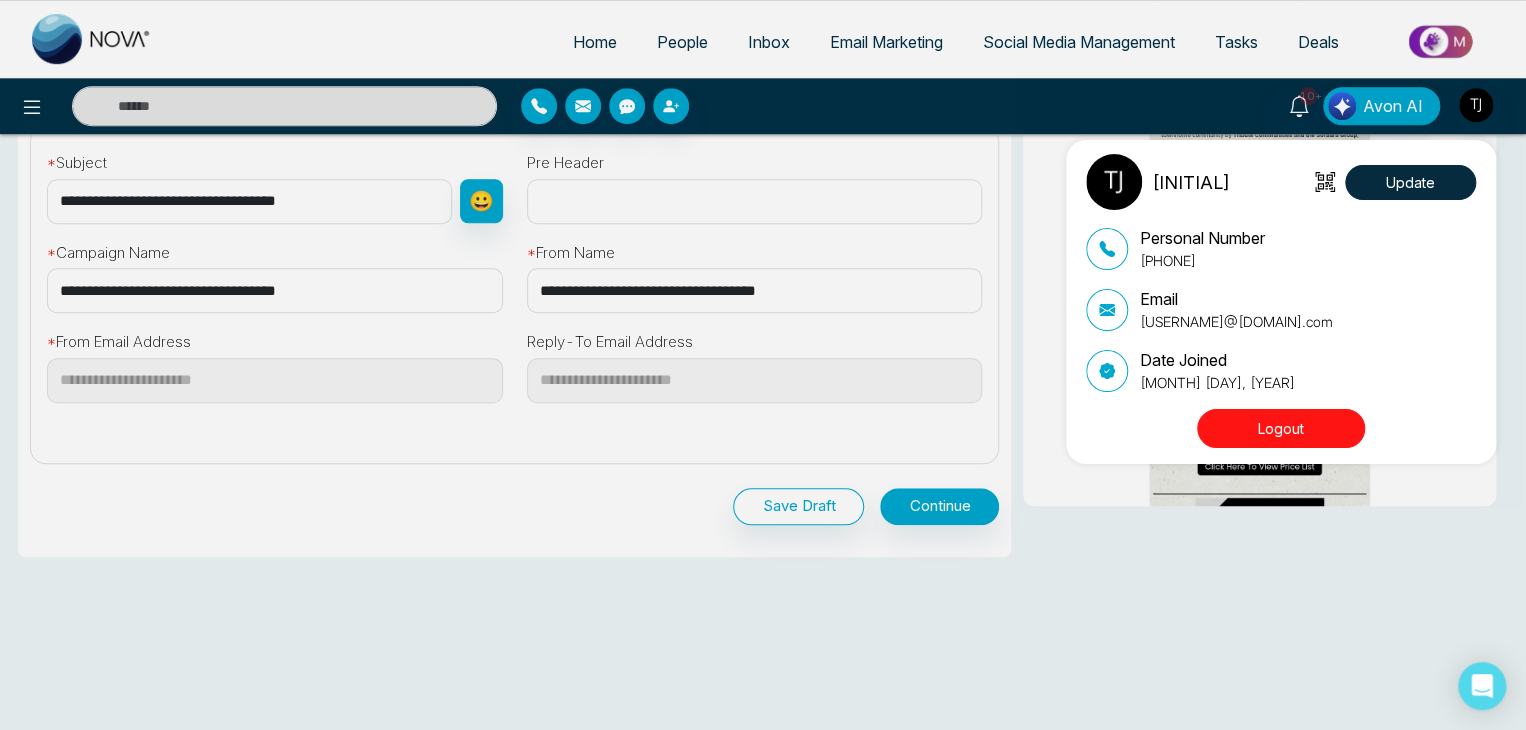 click on "Logout" at bounding box center [1281, 428] 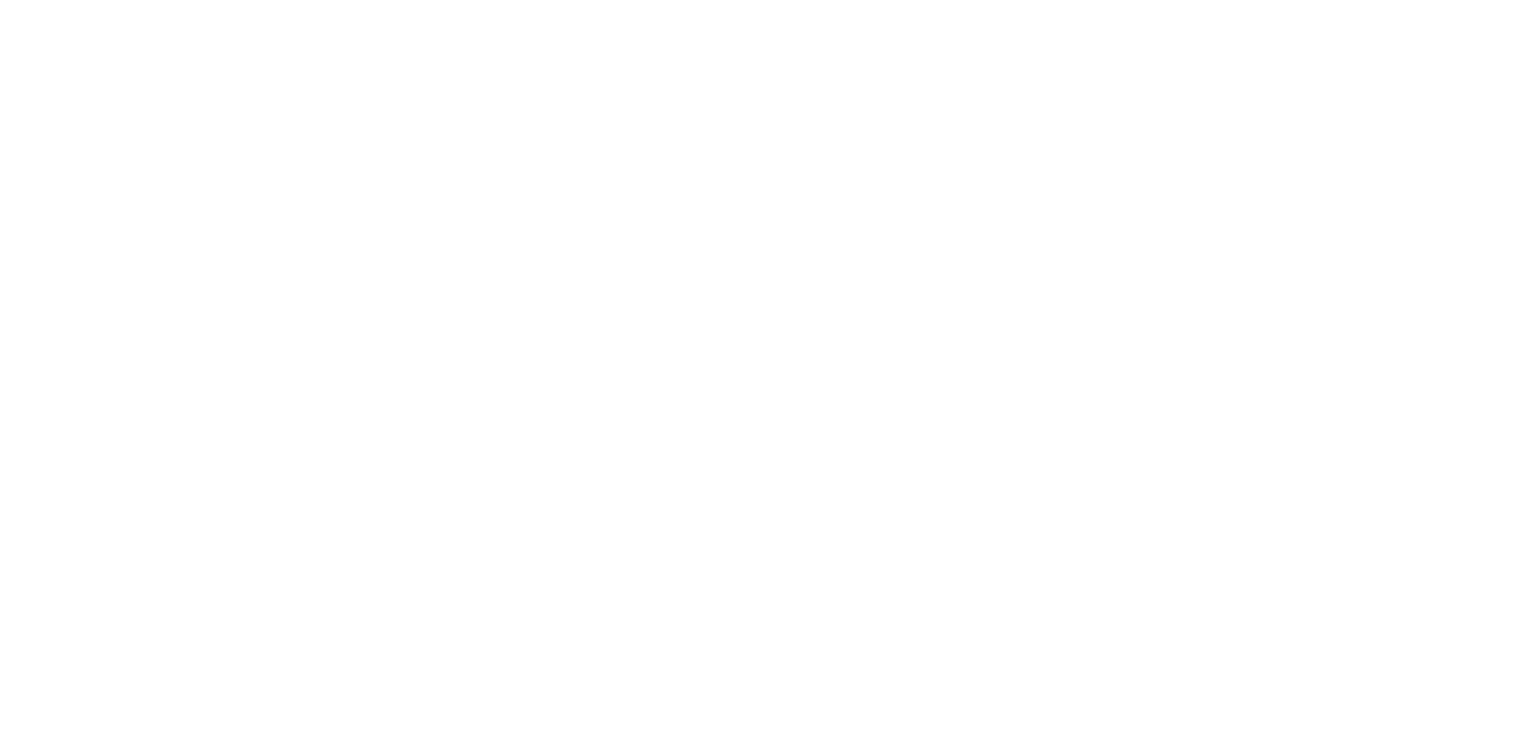 scroll, scrollTop: 0, scrollLeft: 0, axis: both 